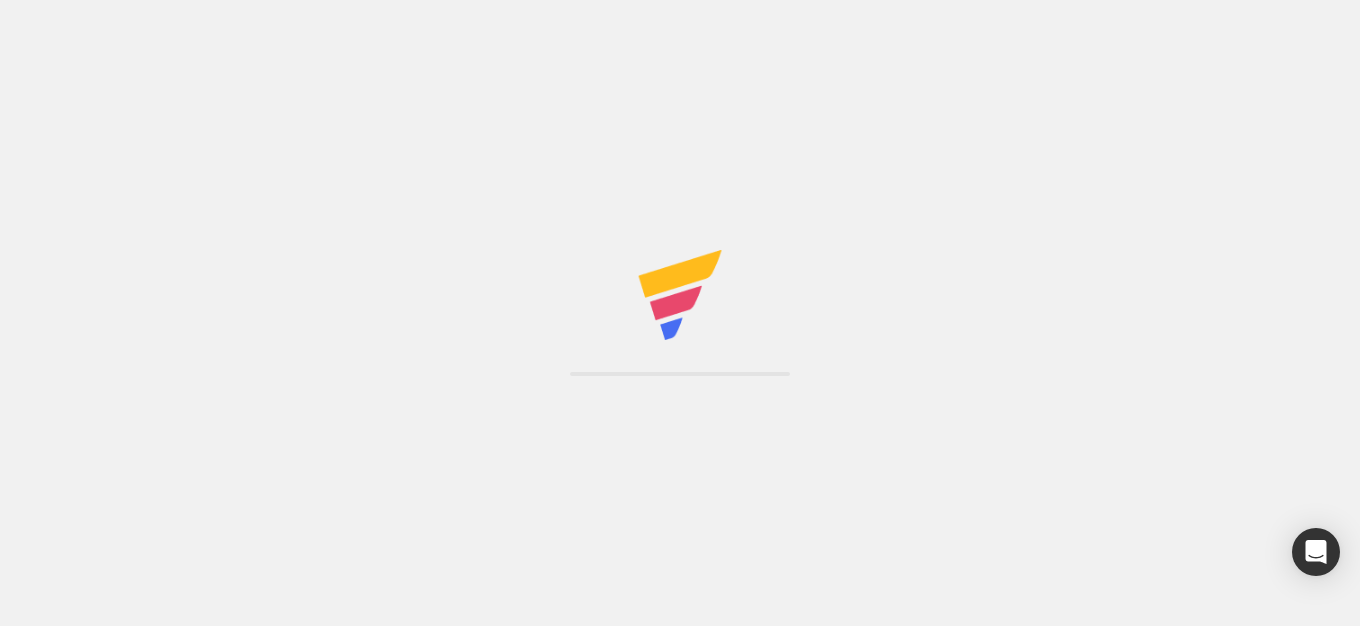 scroll, scrollTop: 0, scrollLeft: 0, axis: both 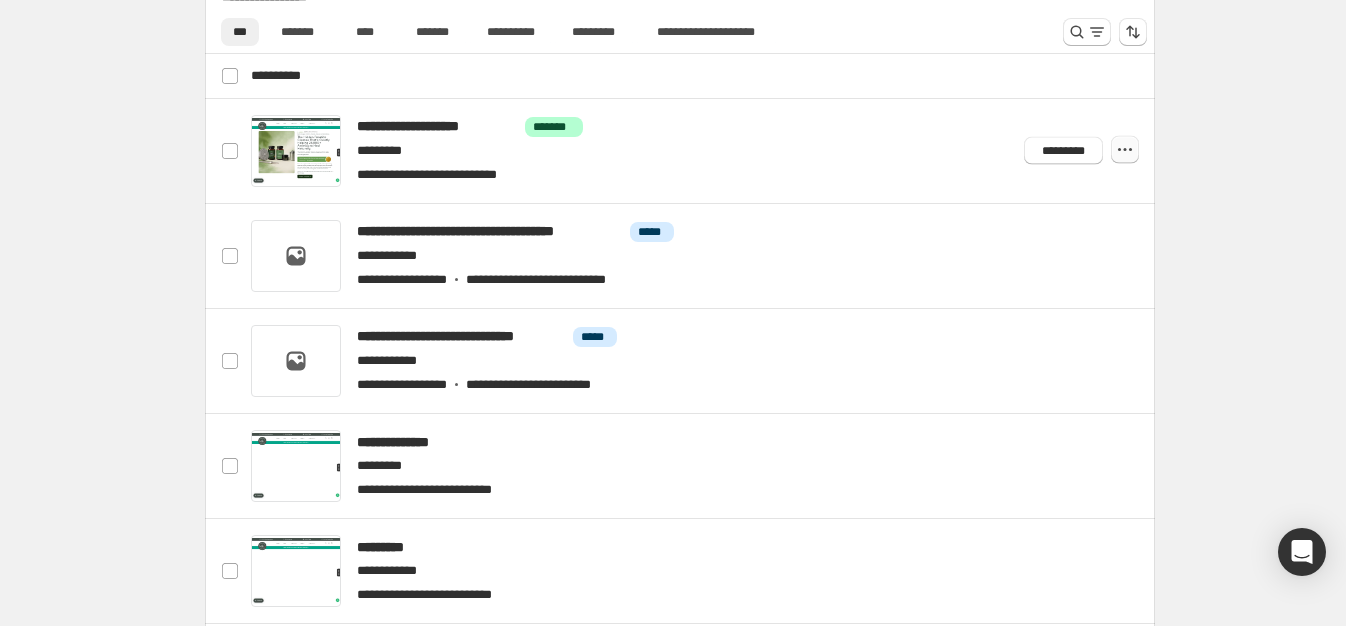 click 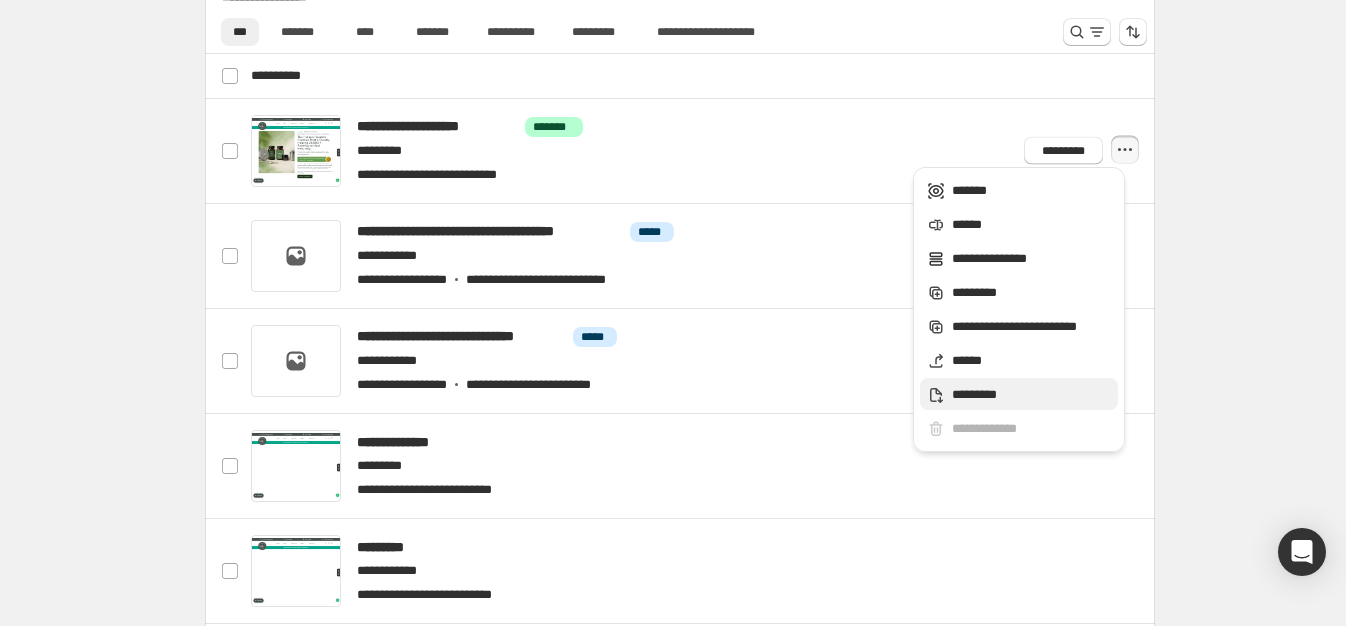 click on "*********" at bounding box center [1032, 395] 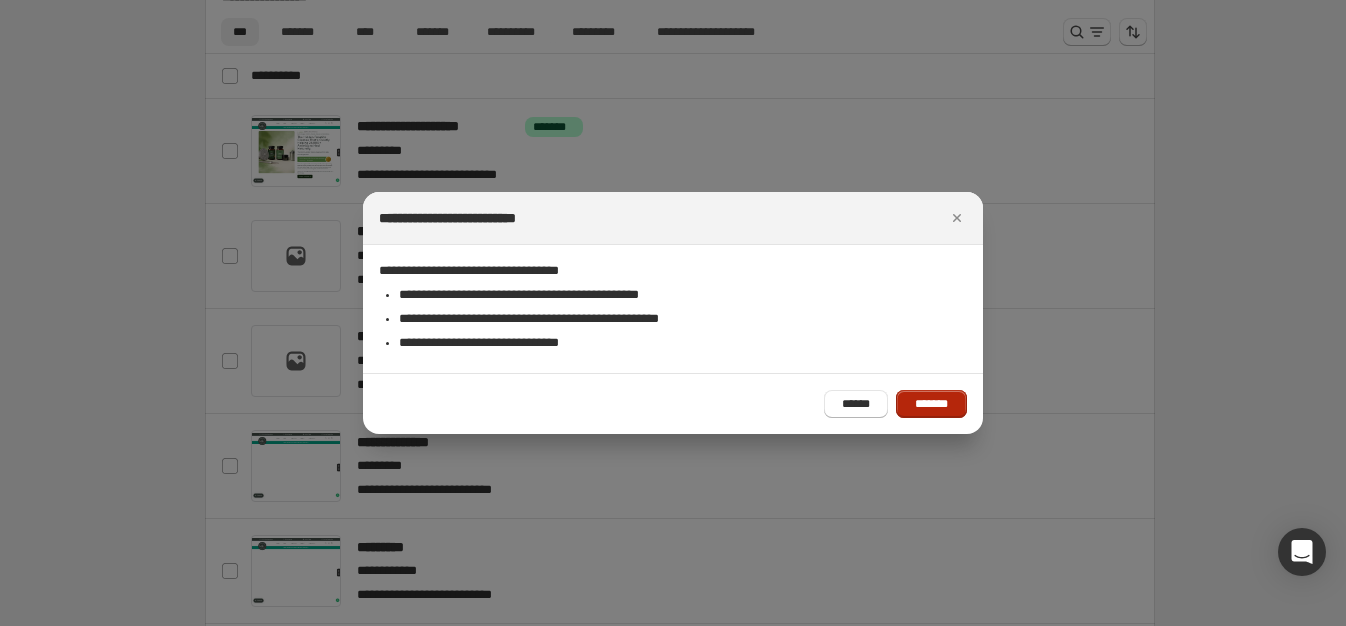 click on "*******" at bounding box center (931, 404) 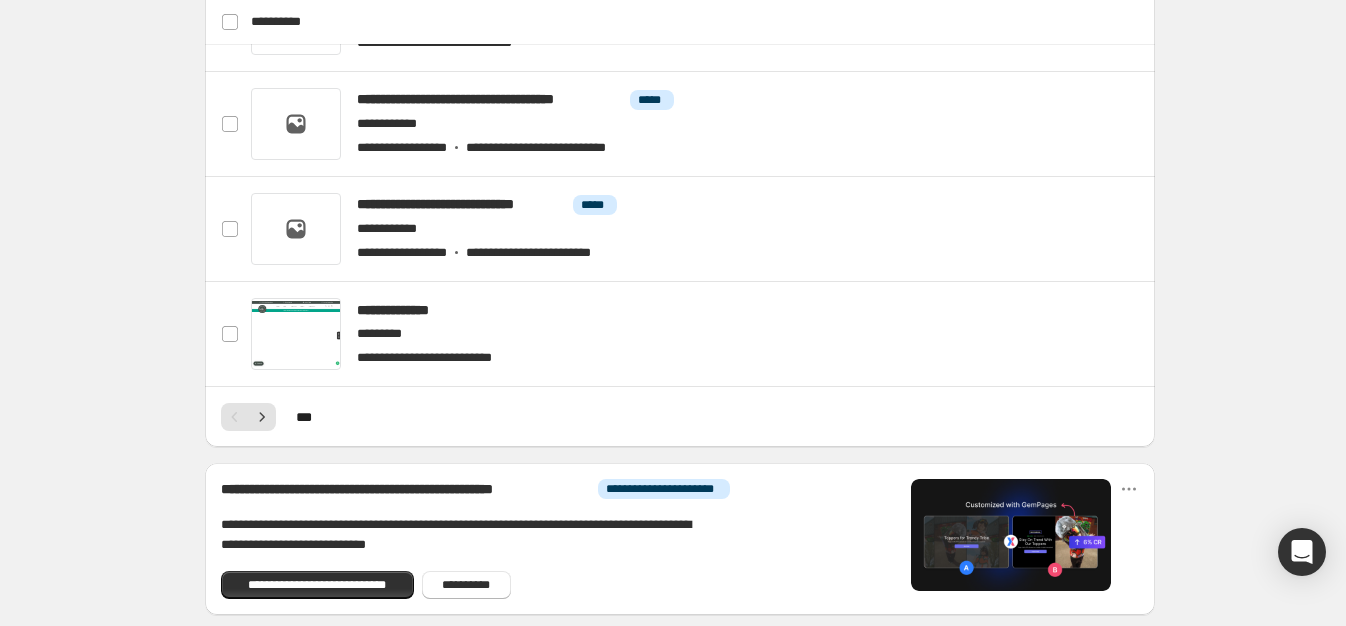 scroll, scrollTop: 1368, scrollLeft: 0, axis: vertical 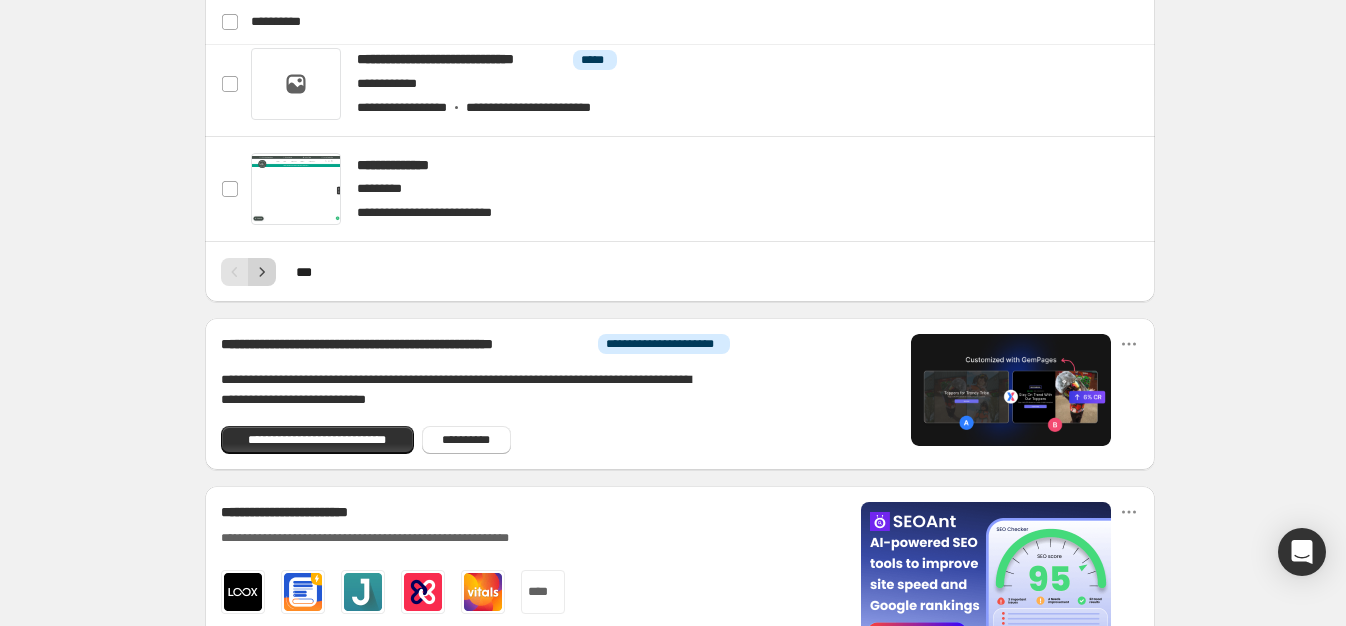 click 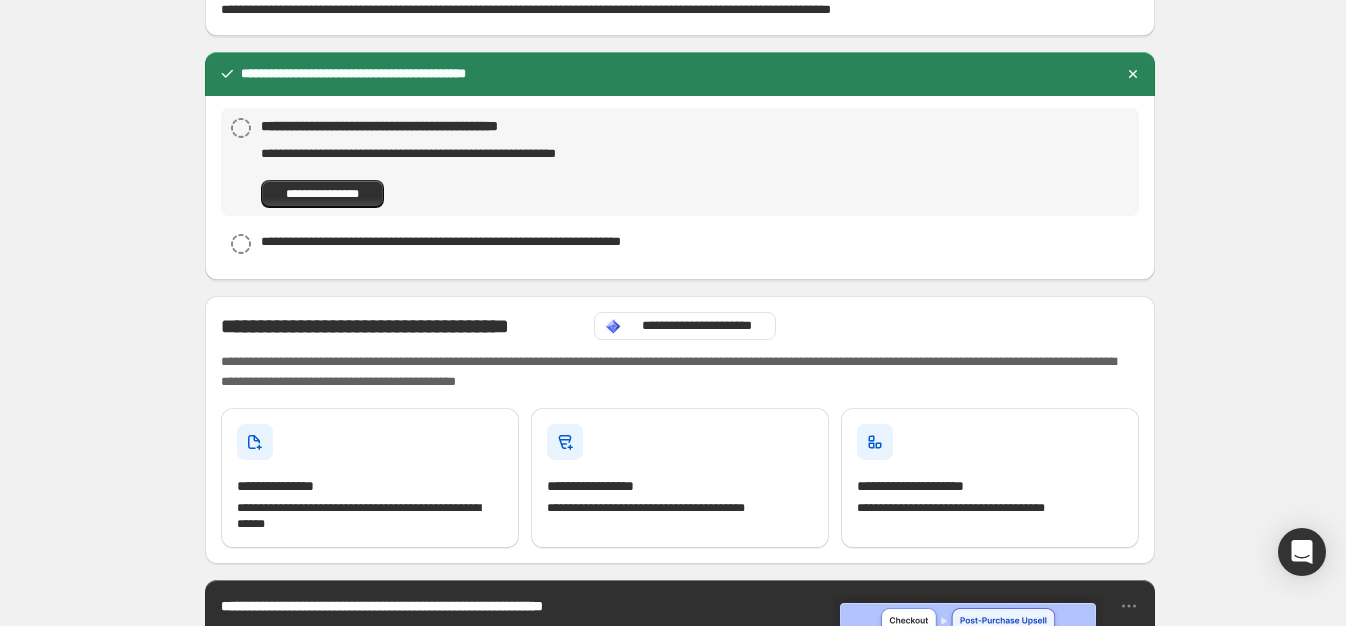 scroll, scrollTop: 0, scrollLeft: 0, axis: both 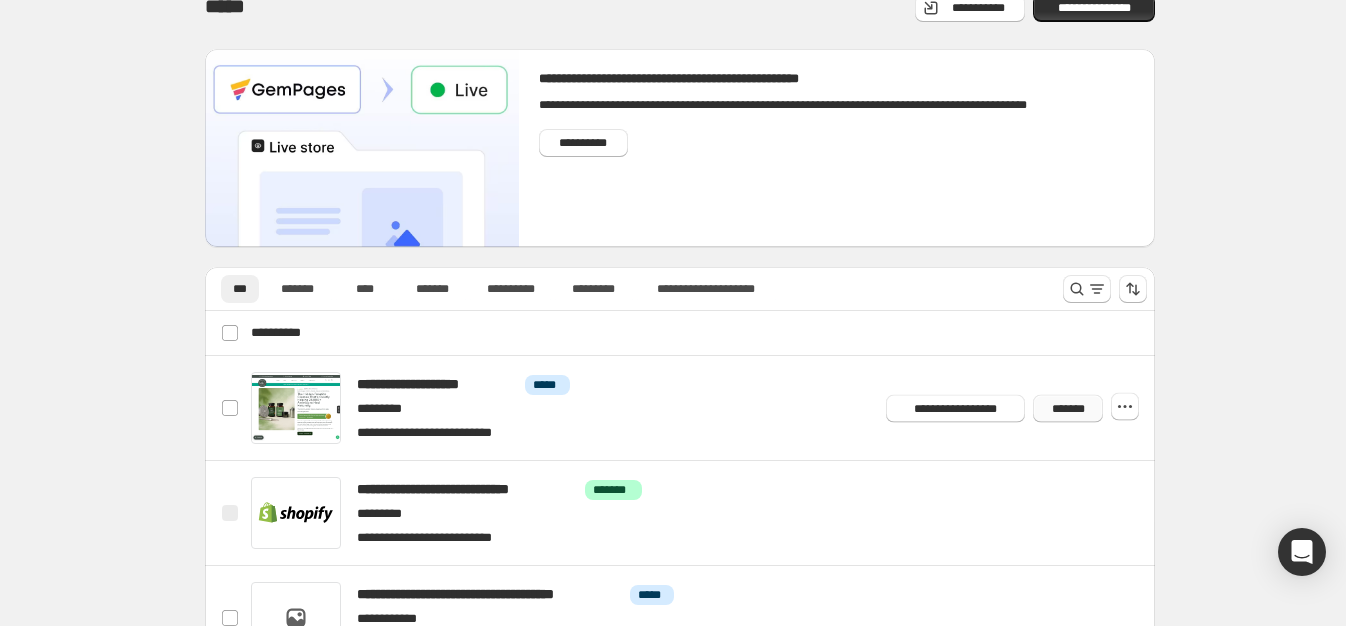 click on "*******" at bounding box center (1068, 408) 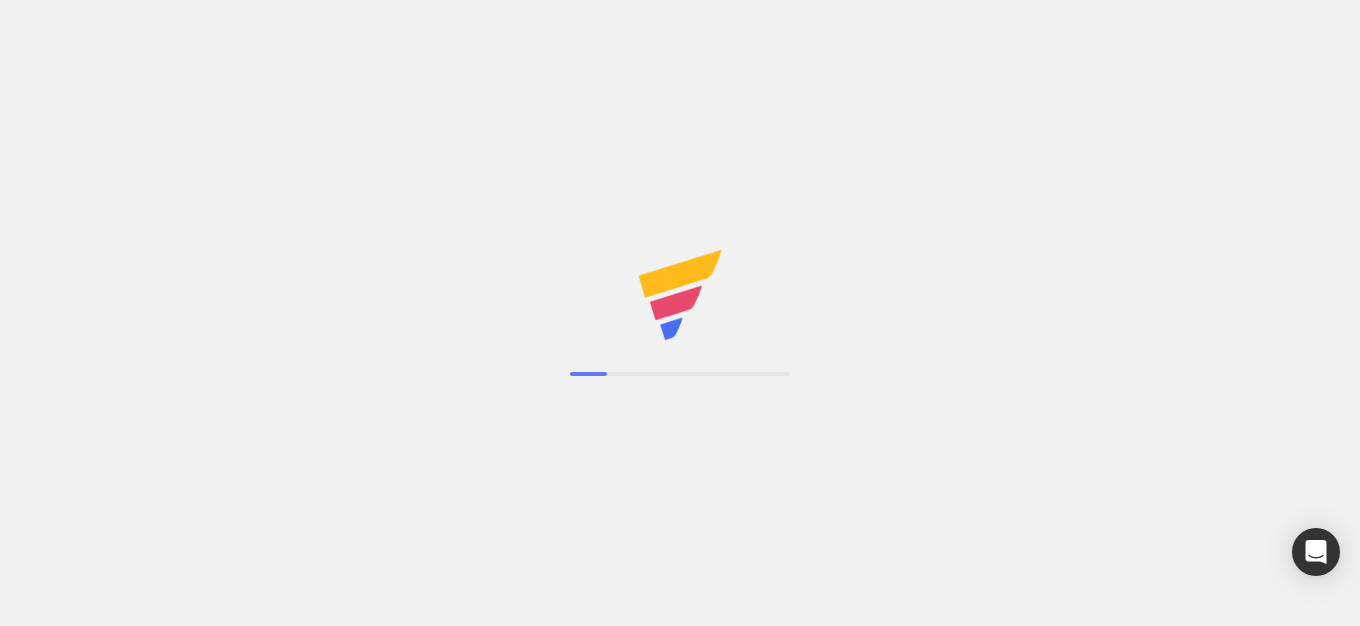 scroll, scrollTop: 0, scrollLeft: 0, axis: both 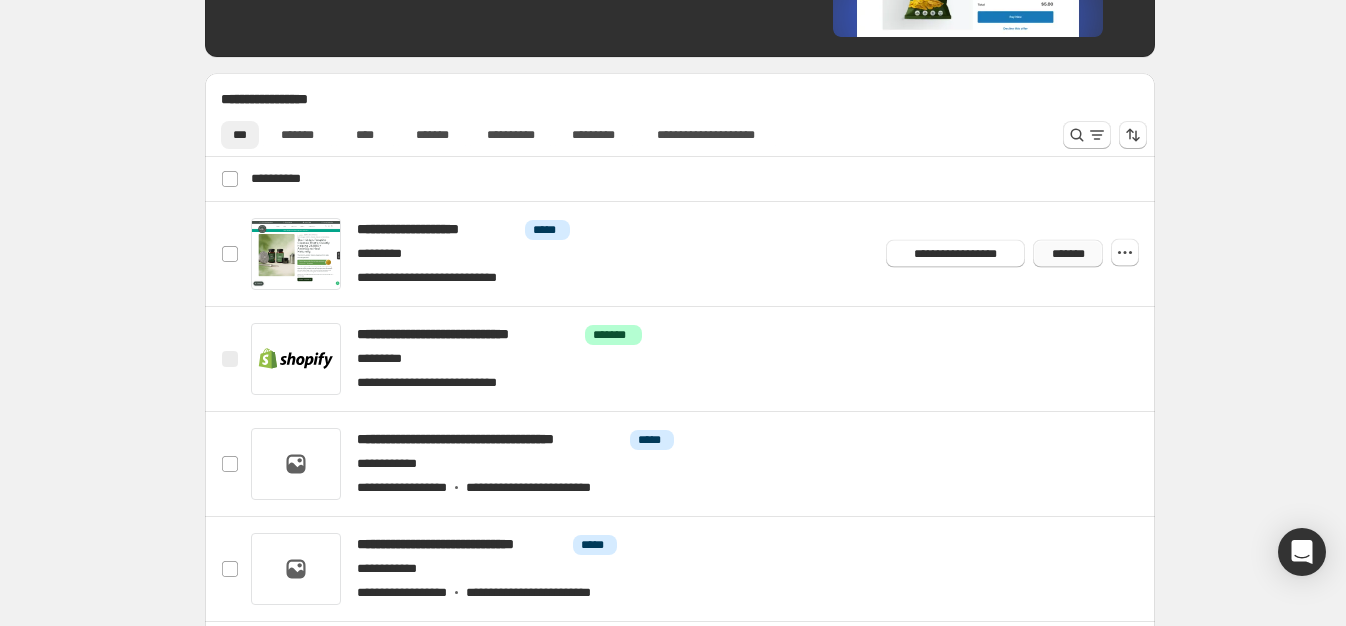 click on "*******" at bounding box center [1068, 254] 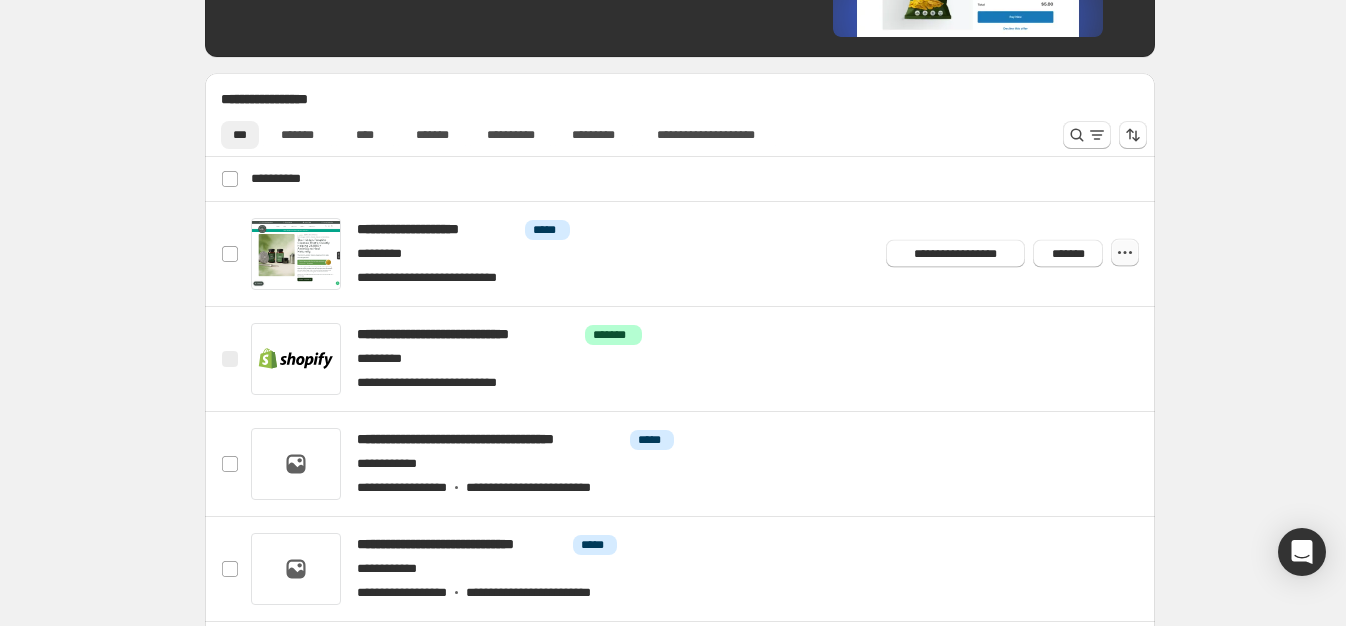 click at bounding box center (1125, 252) 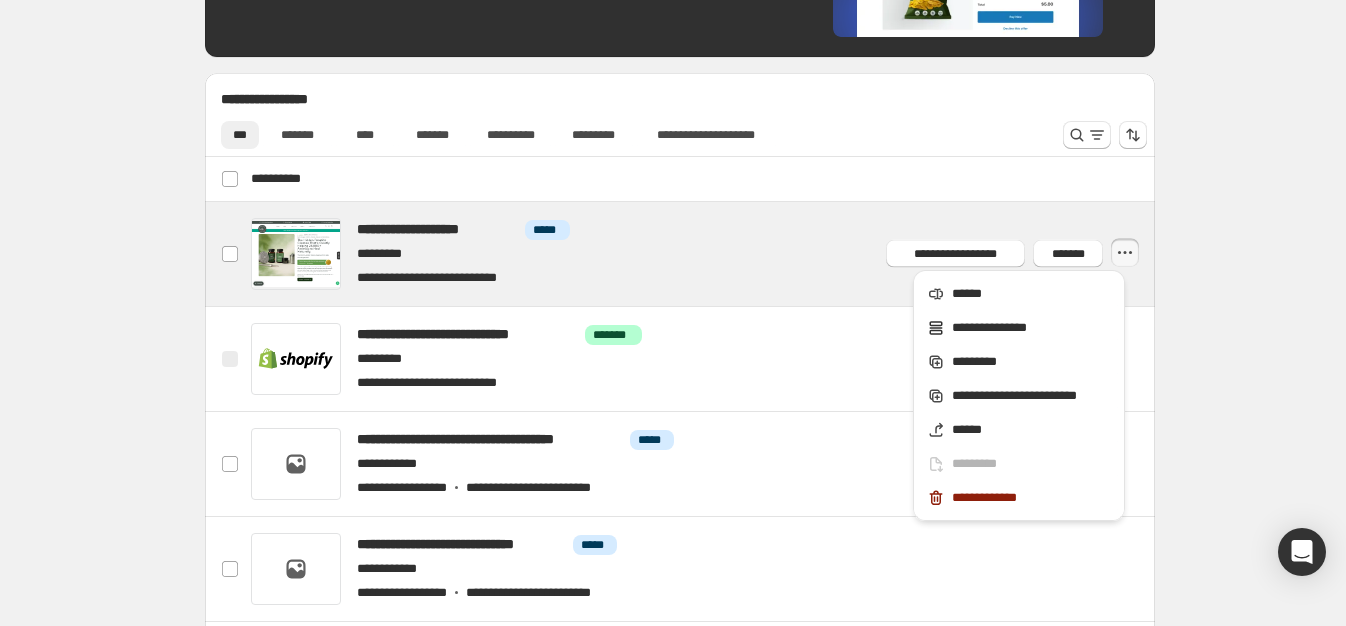 click at bounding box center [704, 254] 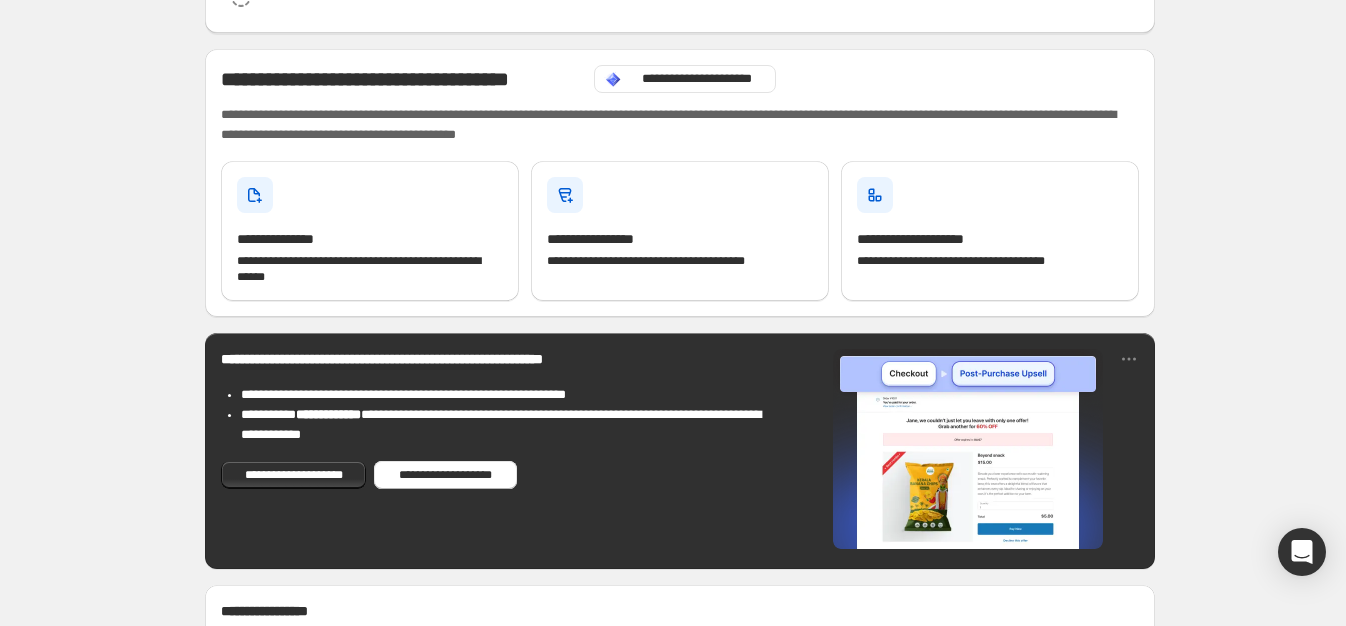 scroll, scrollTop: 376, scrollLeft: 0, axis: vertical 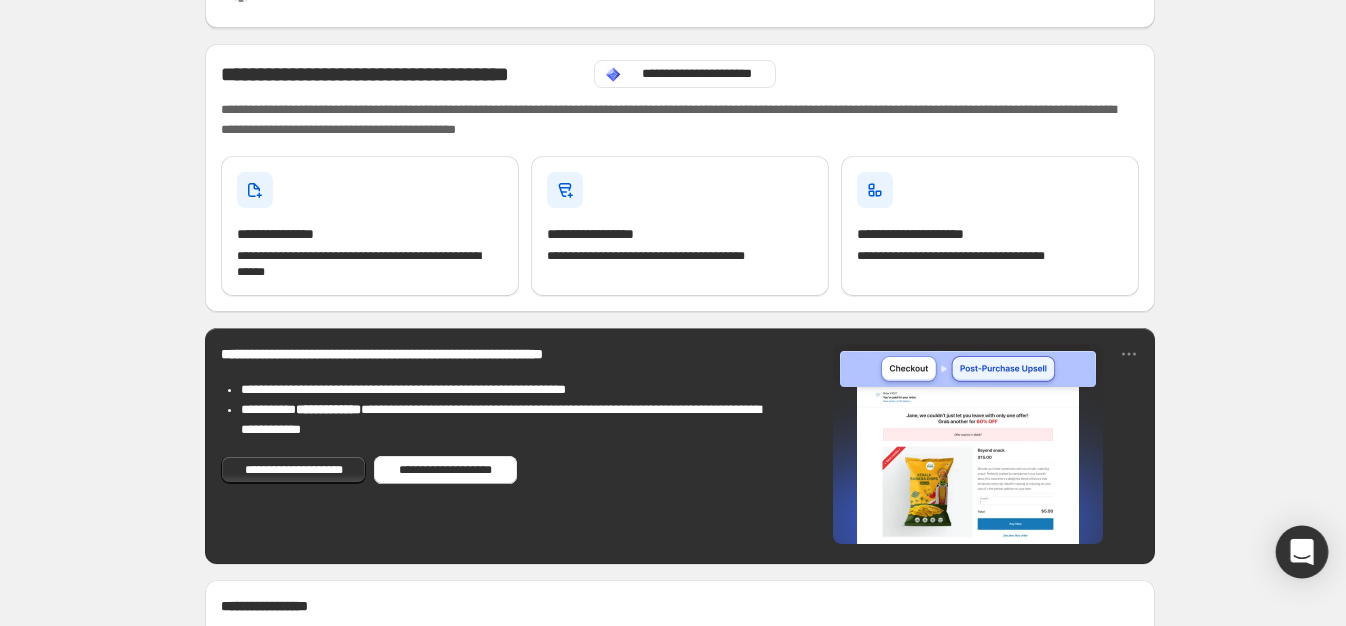 click 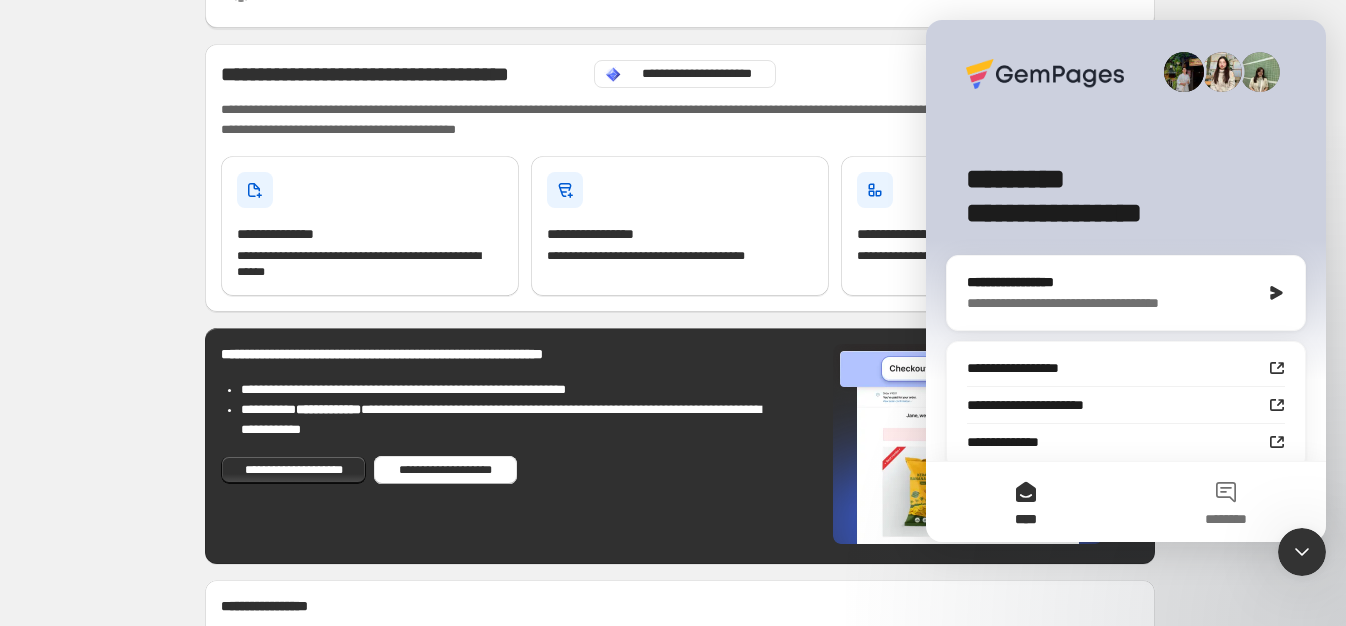 scroll, scrollTop: 0, scrollLeft: 0, axis: both 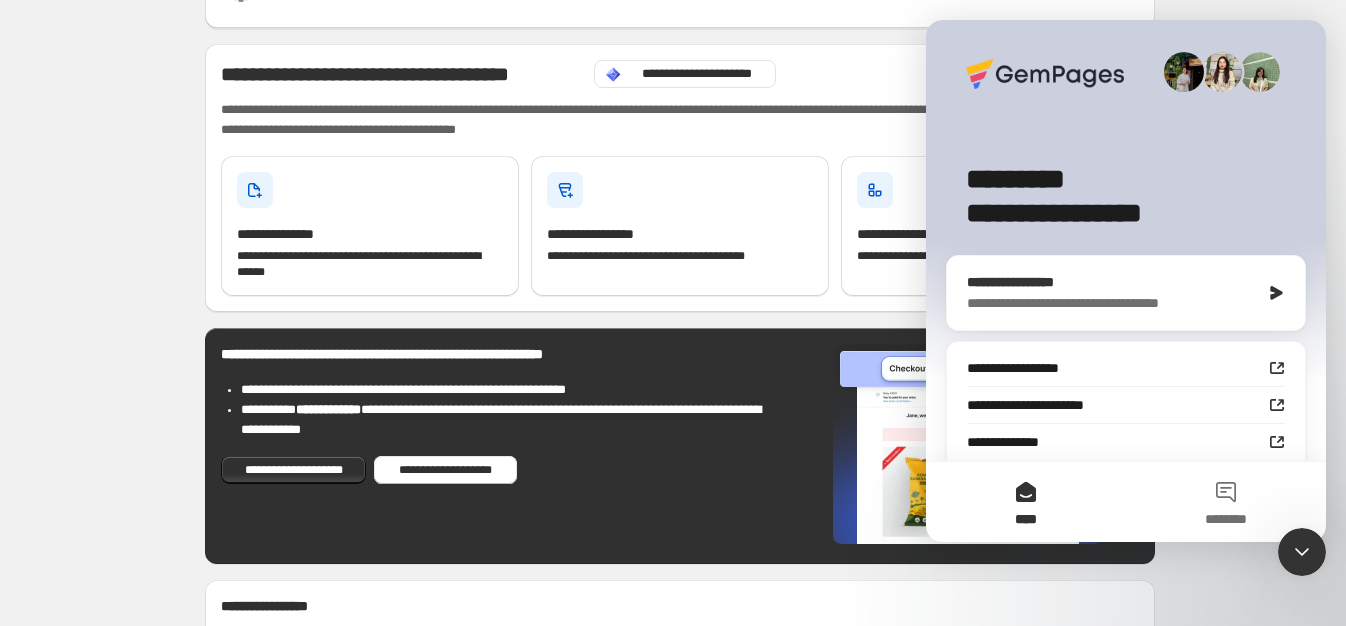 click on "**********" at bounding box center [1107, 303] 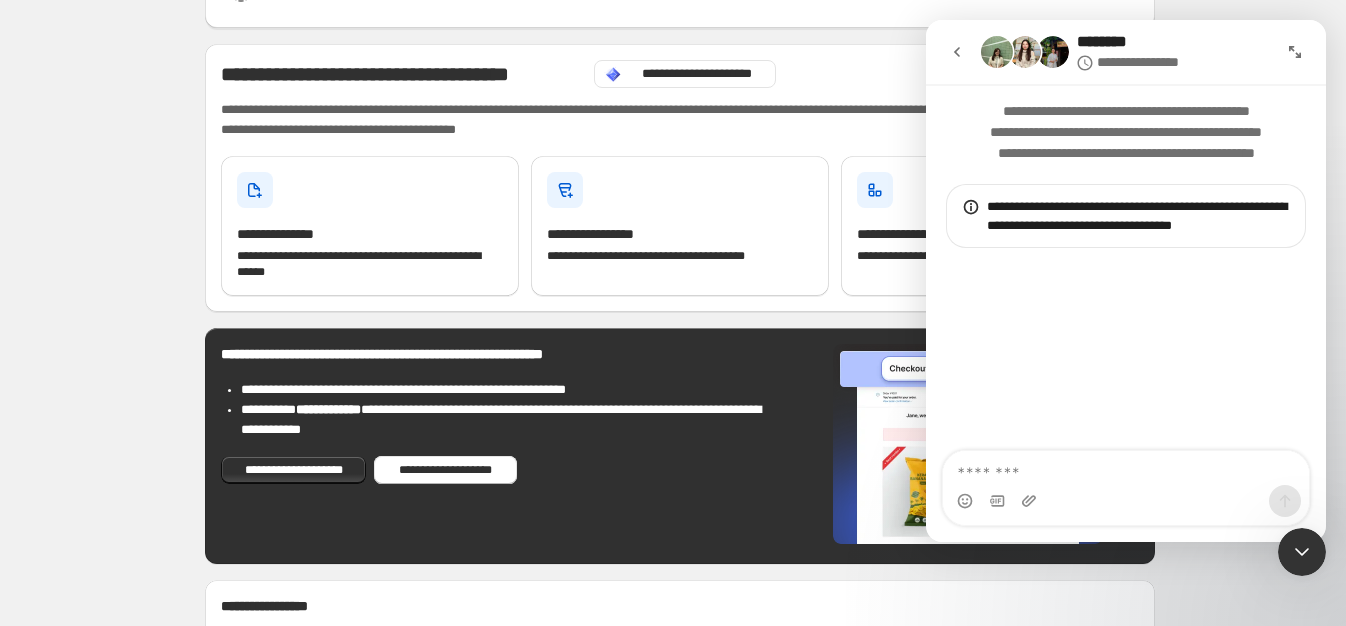 click at bounding box center (1126, 468) 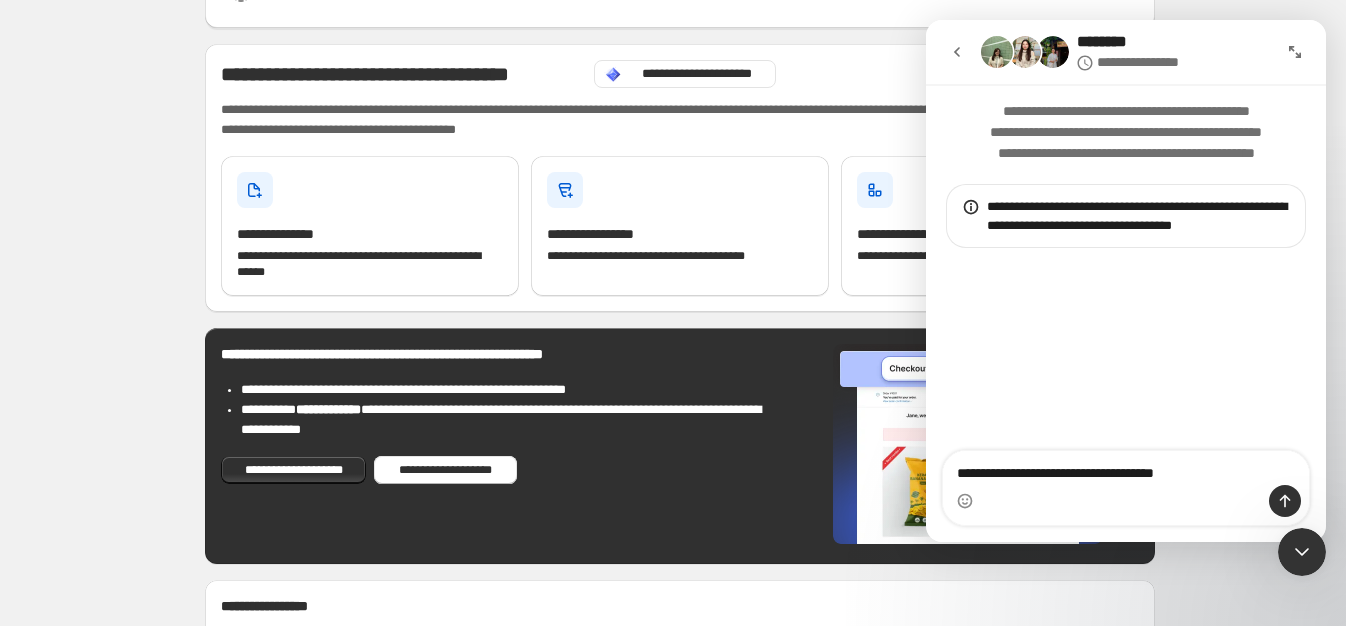 type on "**********" 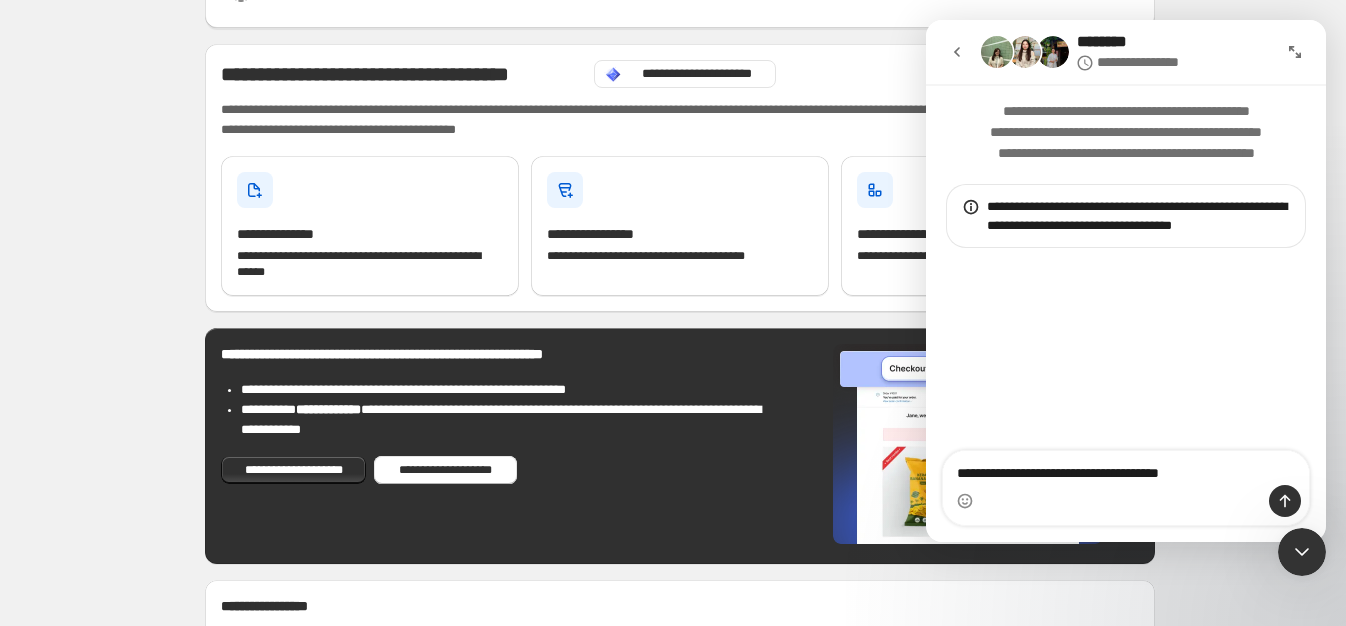 type 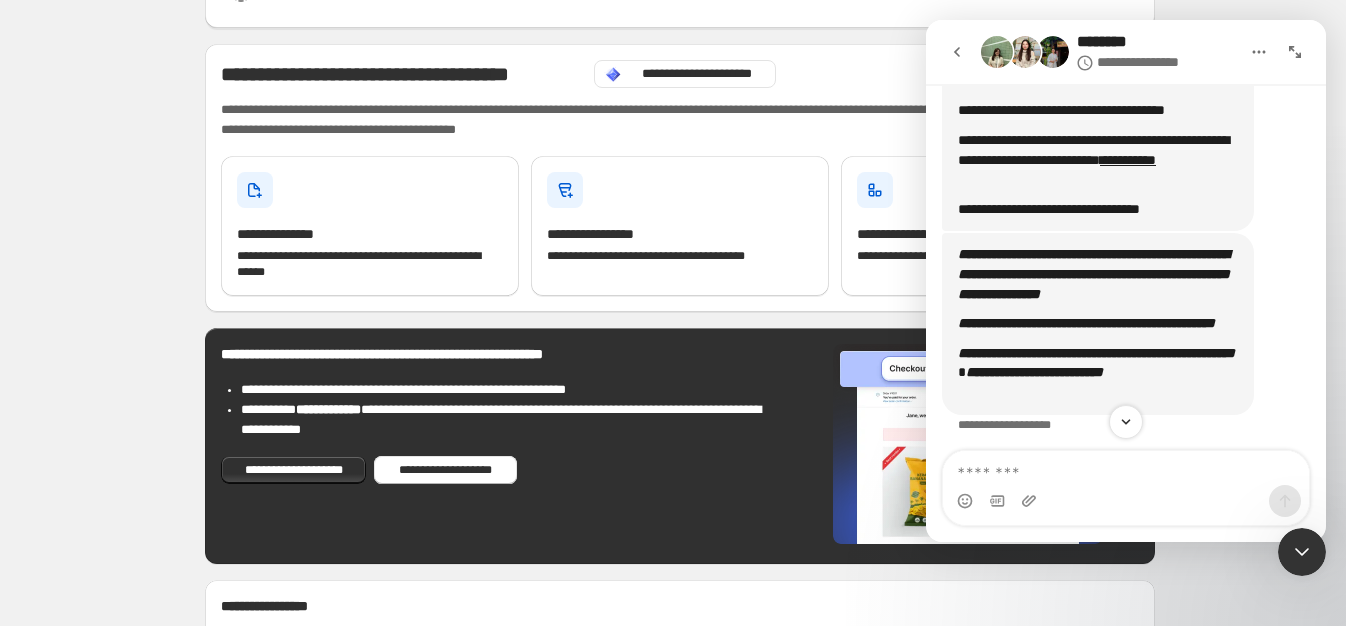 scroll, scrollTop: 393, scrollLeft: 0, axis: vertical 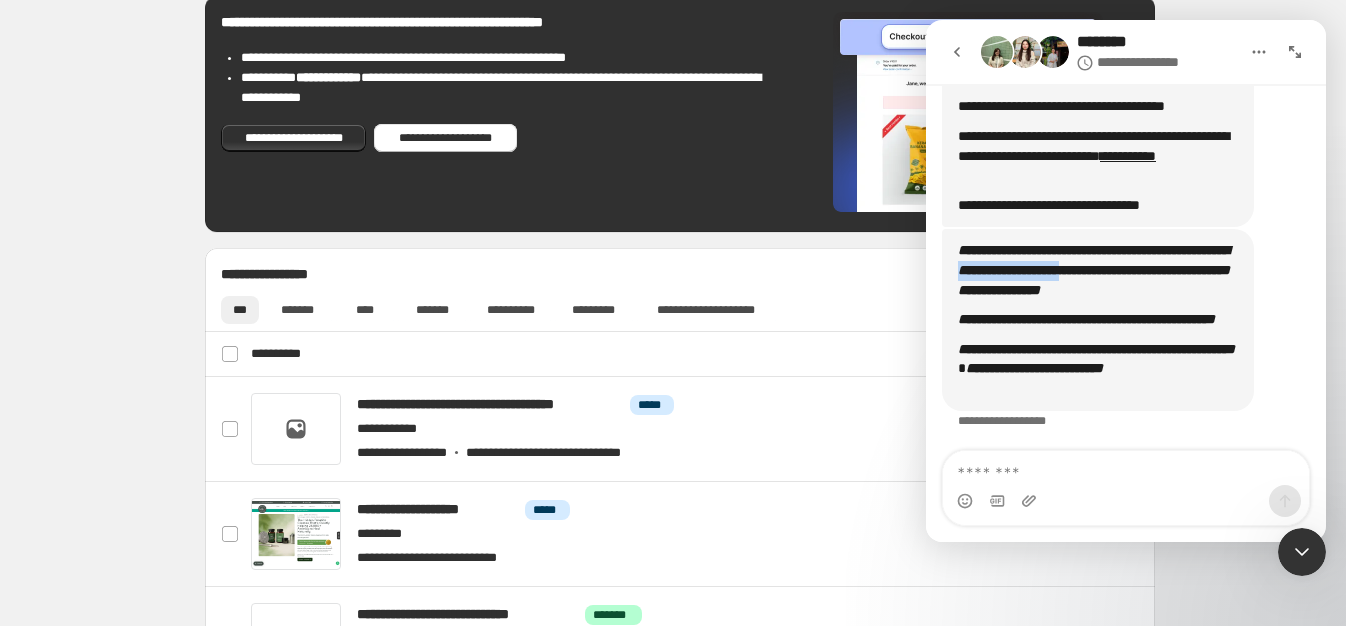 drag, startPoint x: 1048, startPoint y: 231, endPoint x: 1208, endPoint y: 237, distance: 160.11246 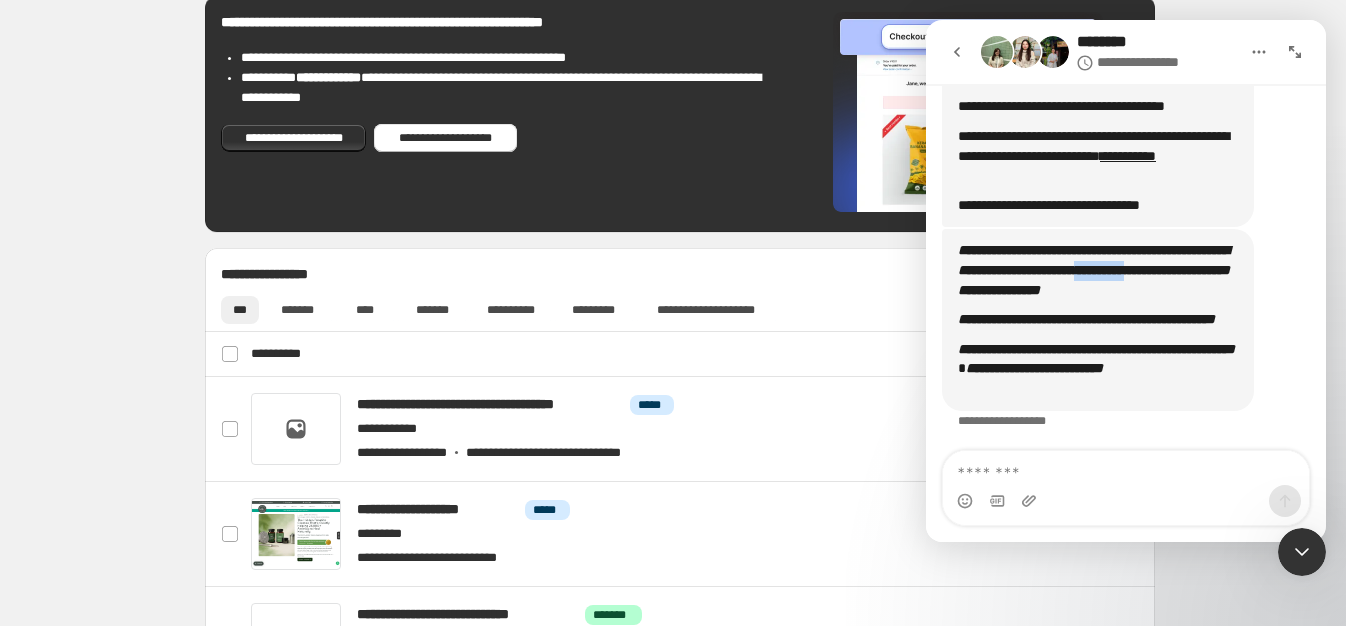 drag, startPoint x: 970, startPoint y: 252, endPoint x: 1030, endPoint y: 251, distance: 60.00833 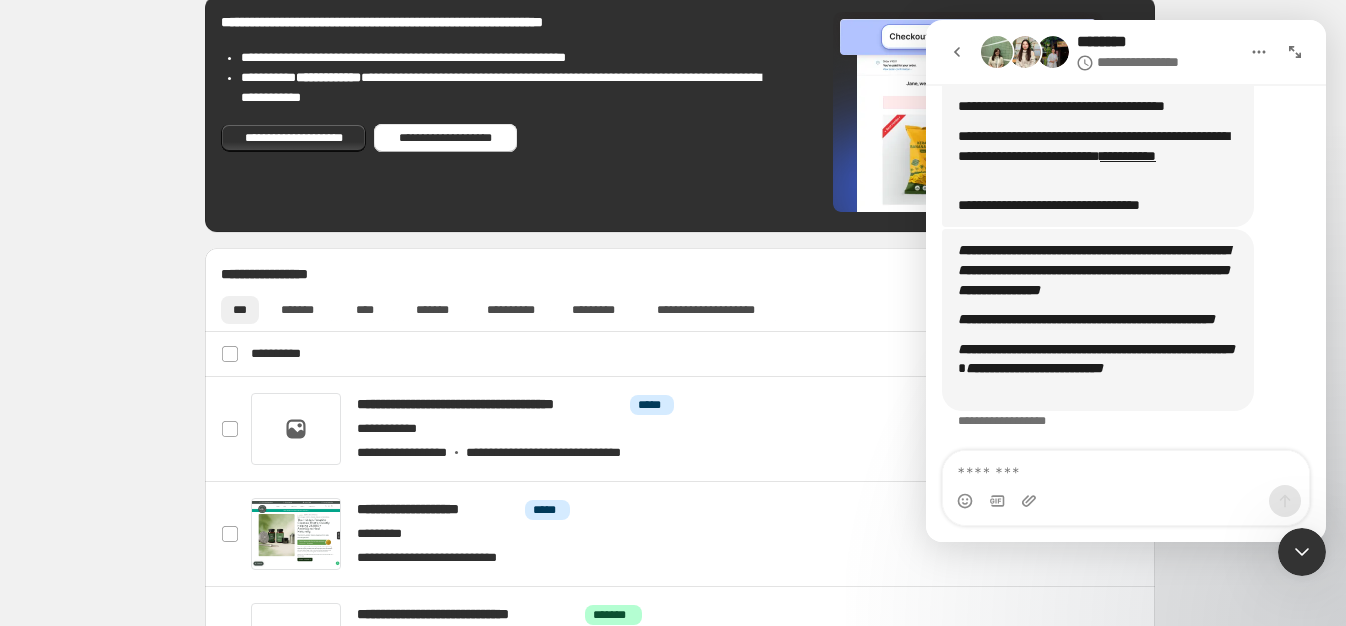 click on "**********" at bounding box center (1094, 269) 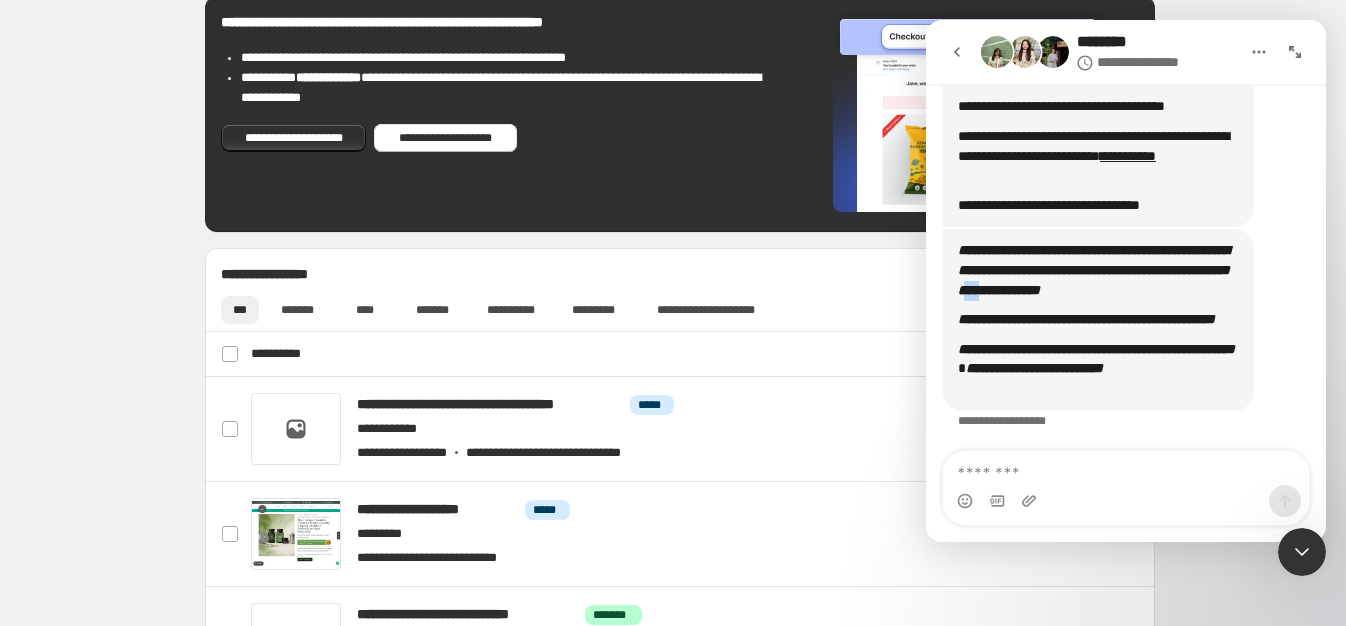 drag, startPoint x: 1195, startPoint y: 254, endPoint x: 1226, endPoint y: 254, distance: 31 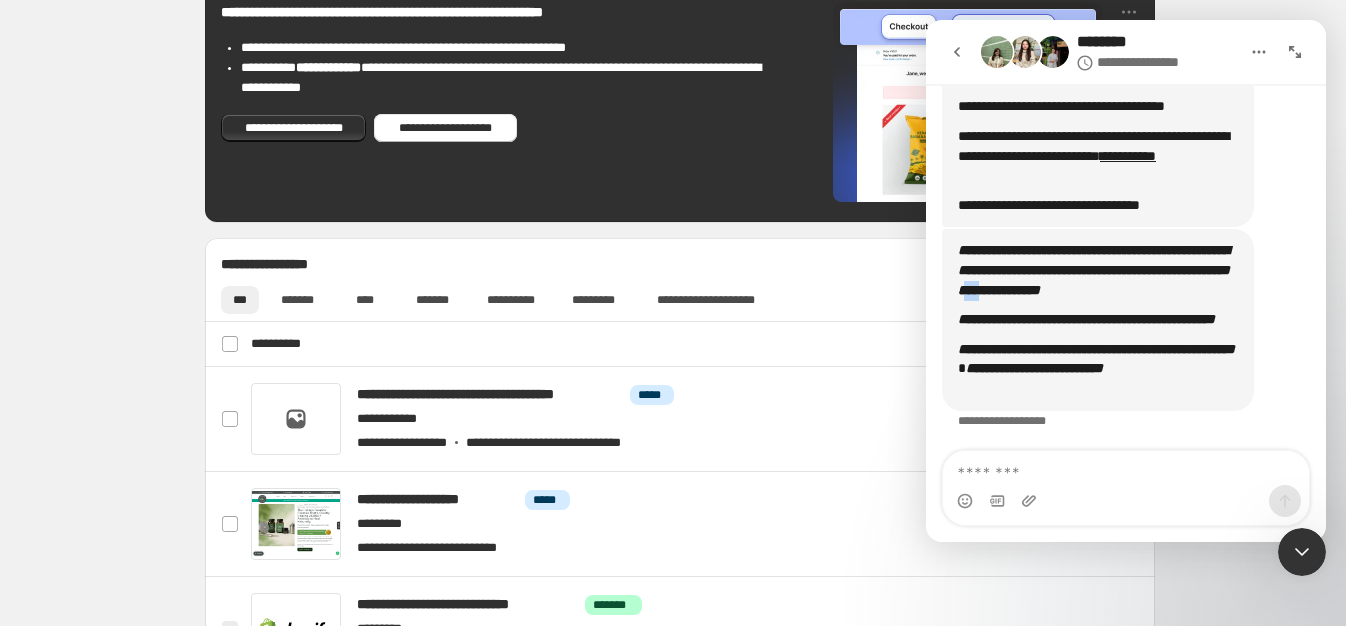 scroll, scrollTop: 718, scrollLeft: 0, axis: vertical 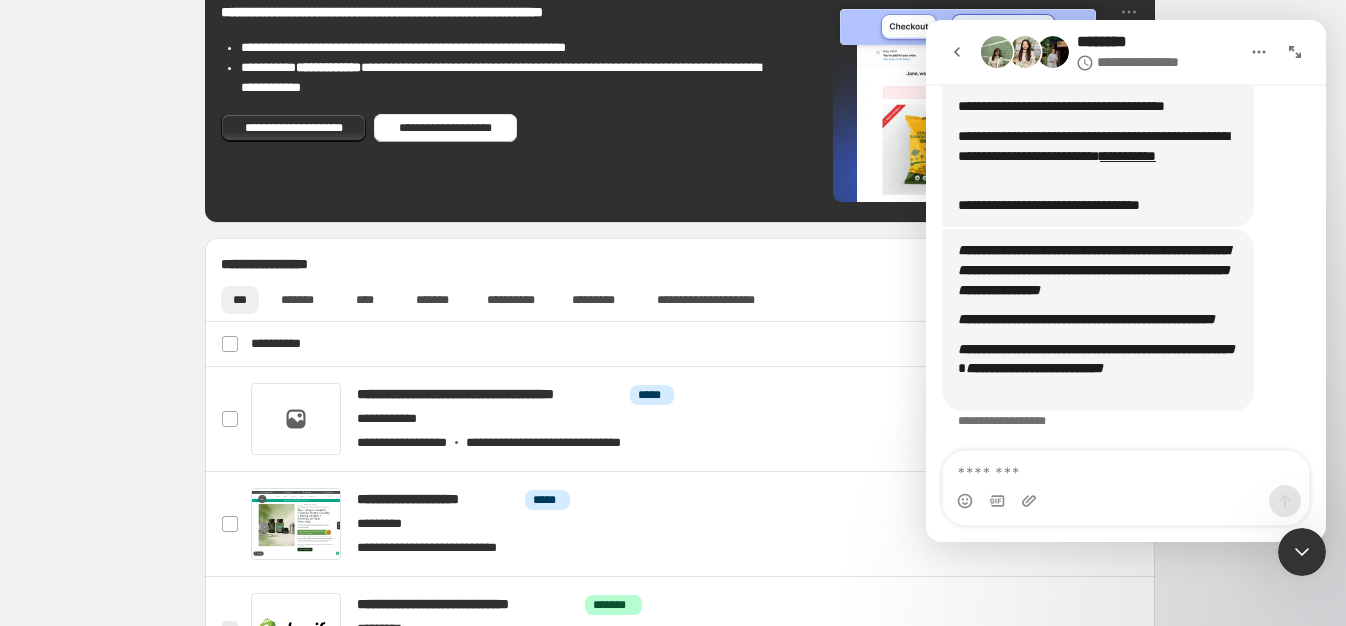 click on "**********" at bounding box center [1098, 319] 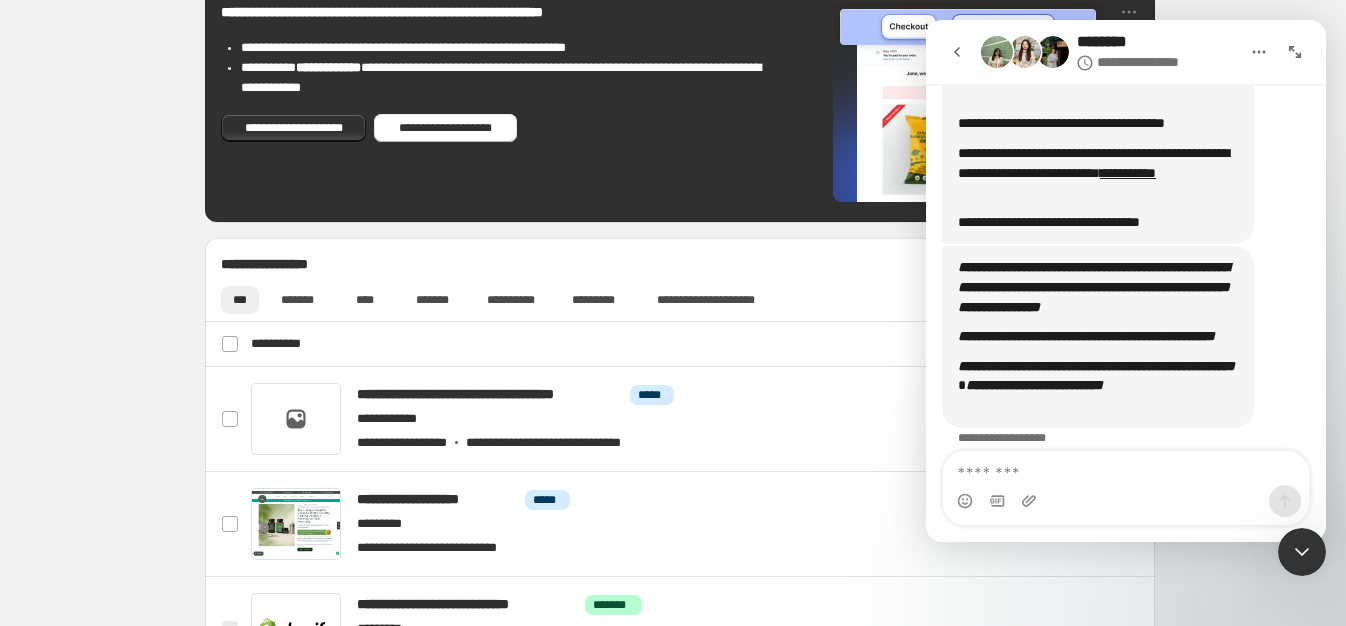scroll, scrollTop: 337, scrollLeft: 0, axis: vertical 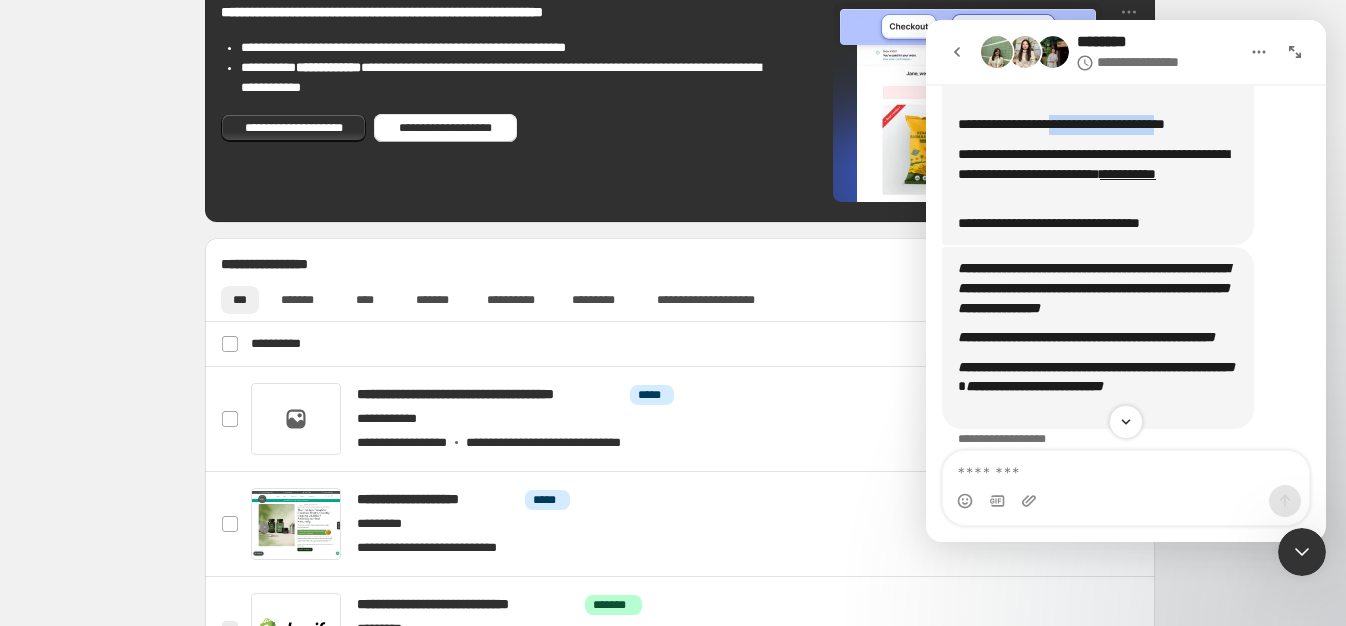 drag, startPoint x: 1094, startPoint y: 128, endPoint x: 1207, endPoint y: 127, distance: 113.004425 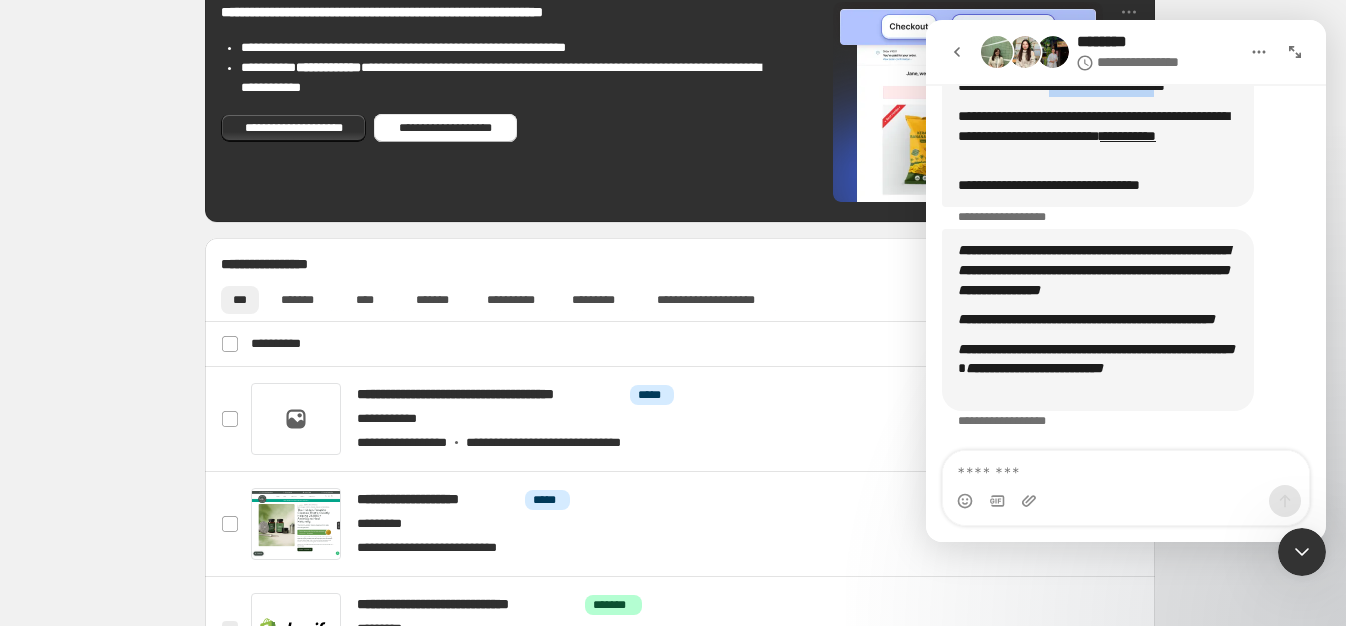 scroll, scrollTop: 413, scrollLeft: 0, axis: vertical 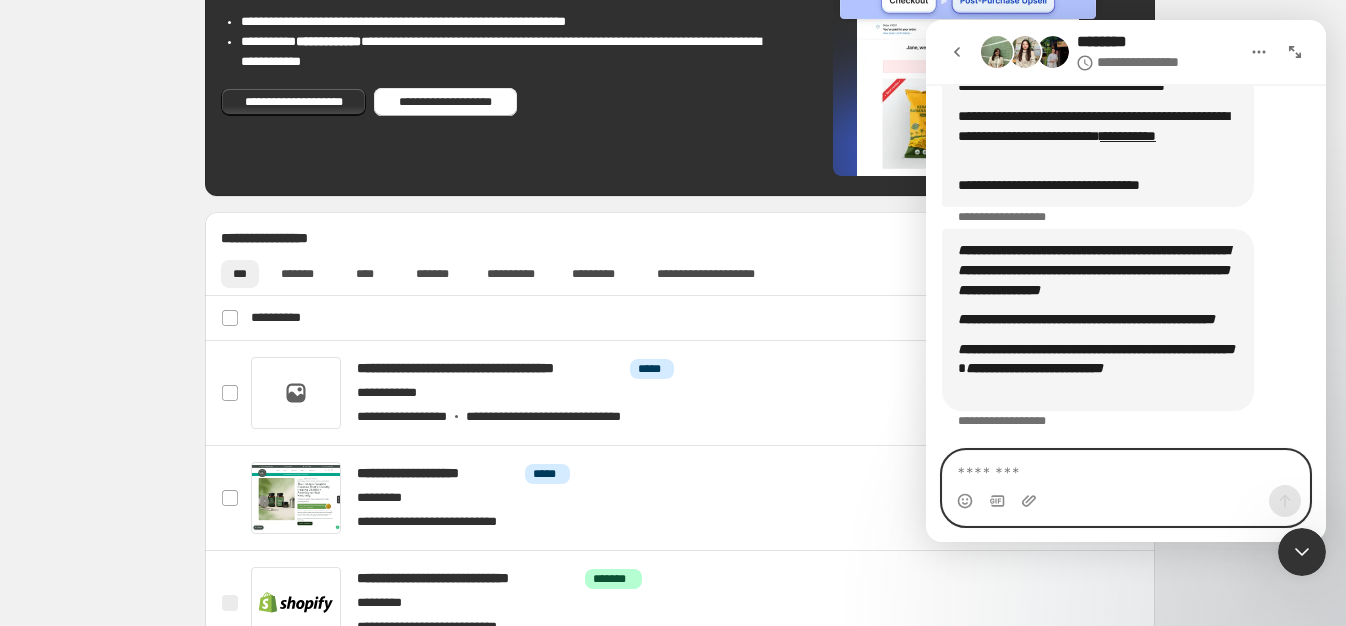 click at bounding box center (1126, 468) 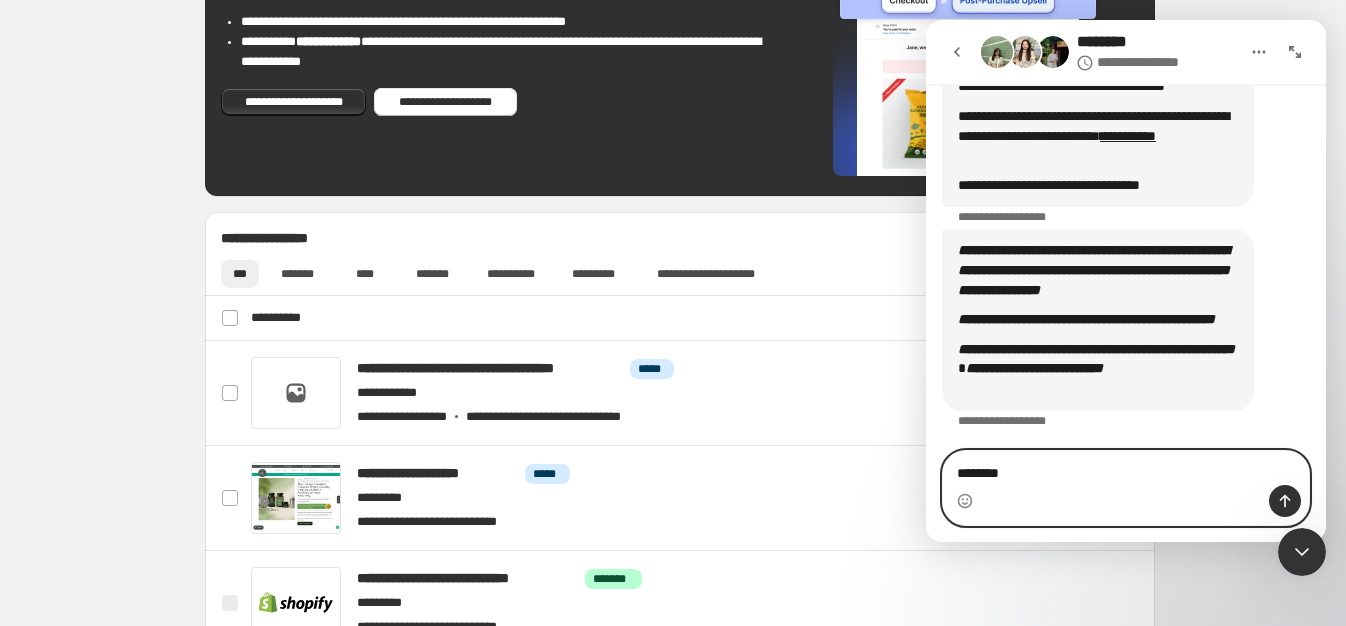 type on "*********" 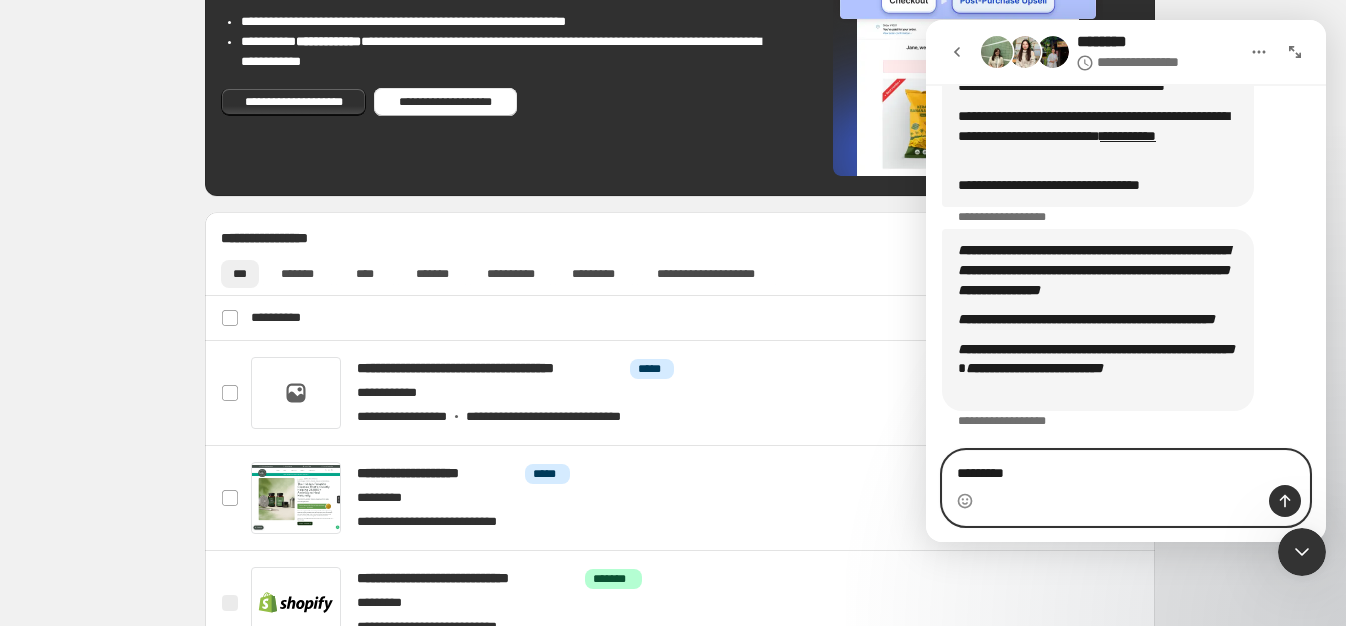 type 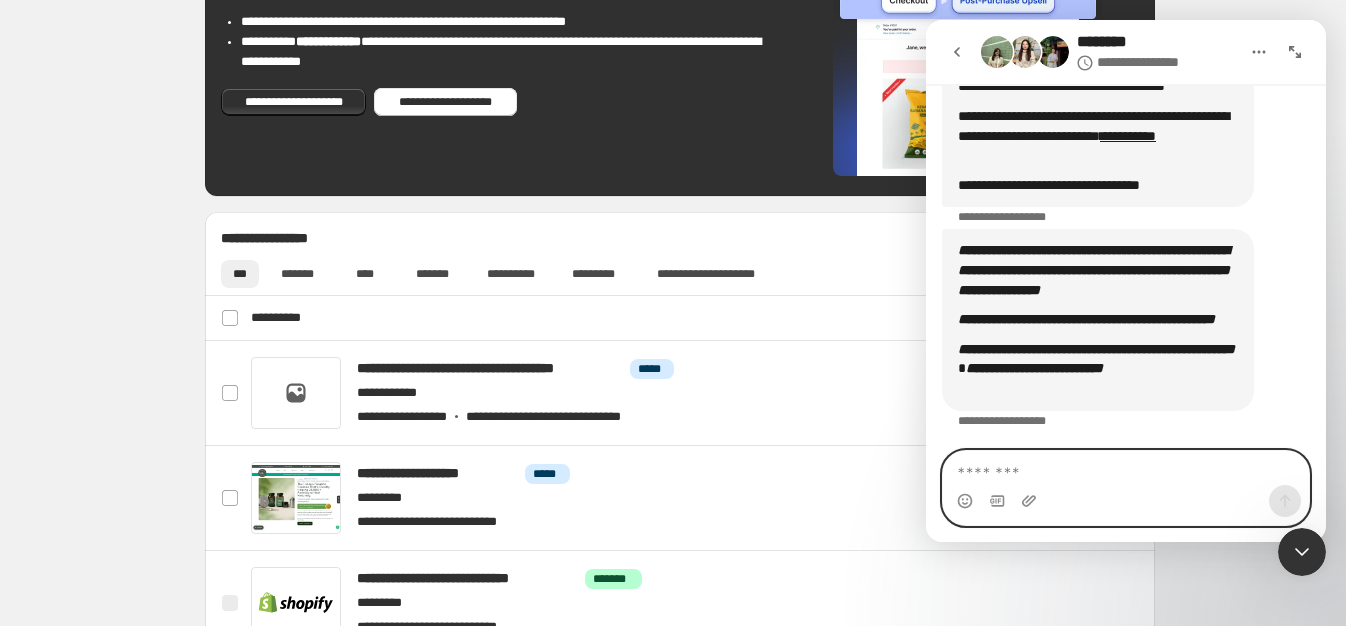 click at bounding box center (1126, 468) 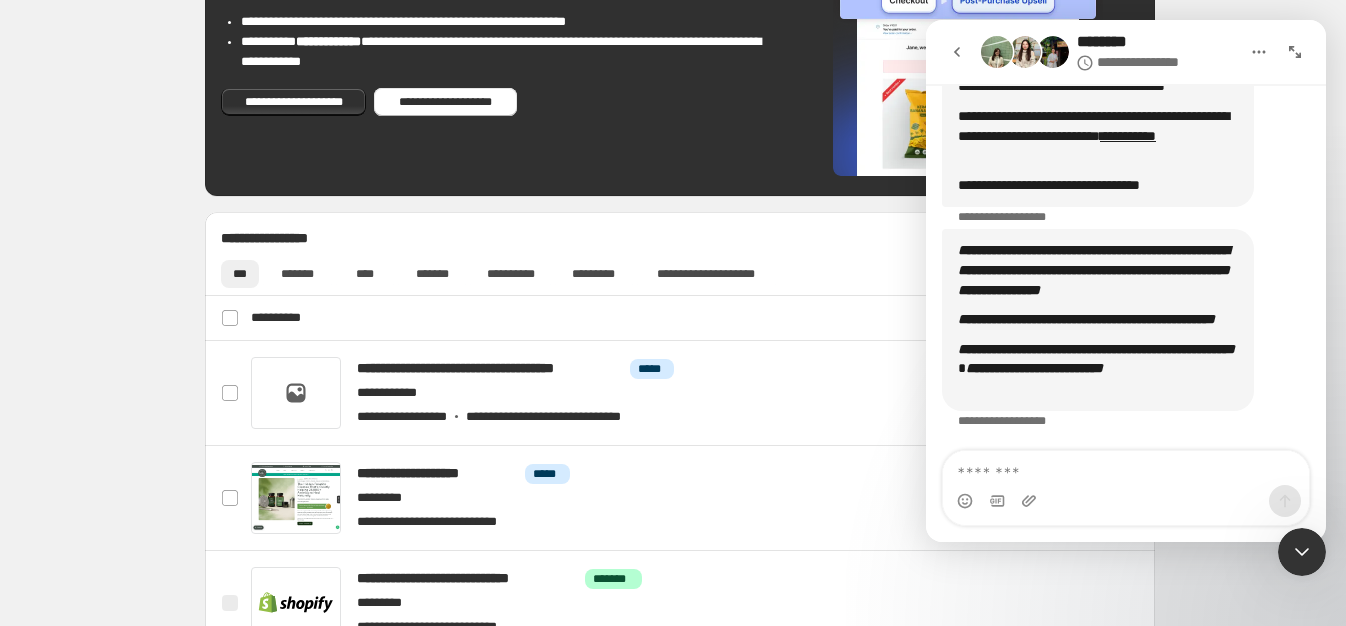 click on "**********" at bounding box center (680, 395) 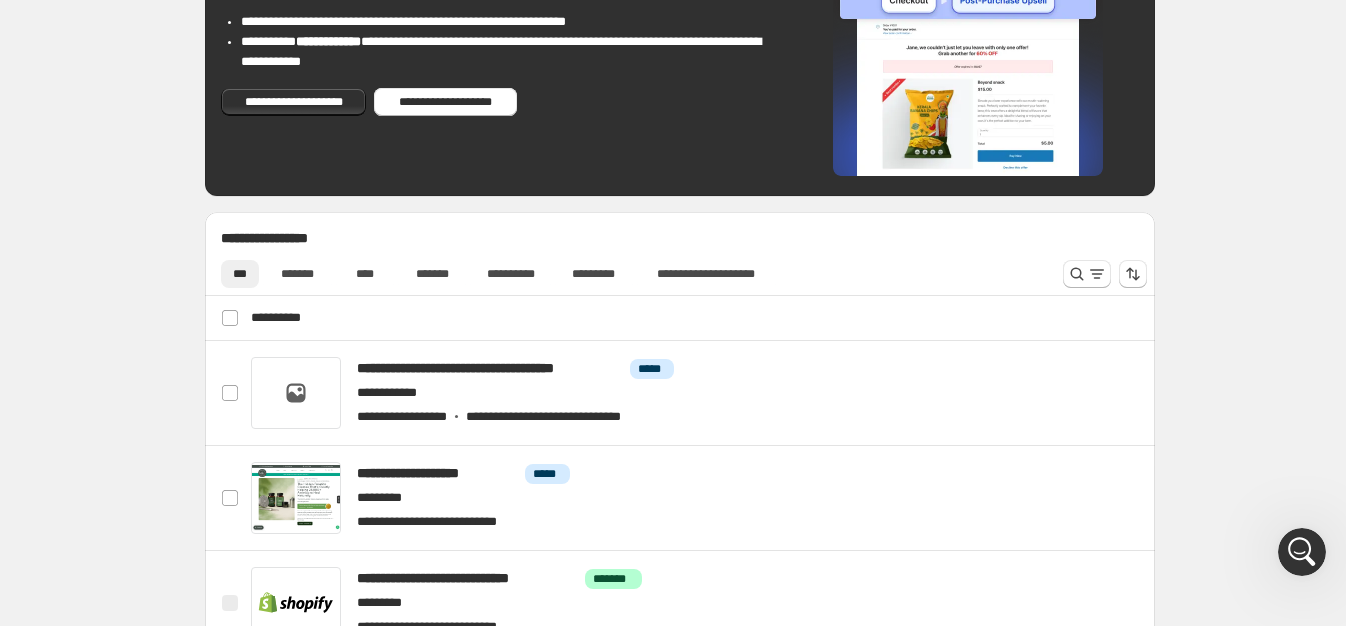 click 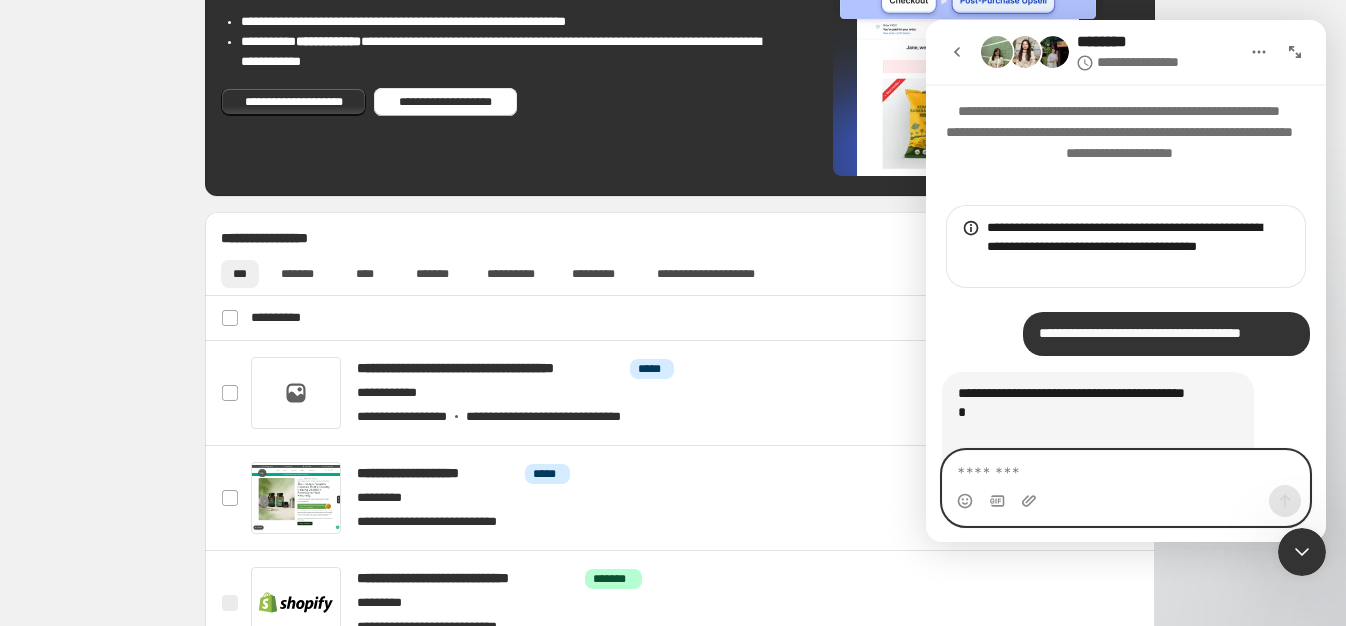 scroll, scrollTop: 0, scrollLeft: 0, axis: both 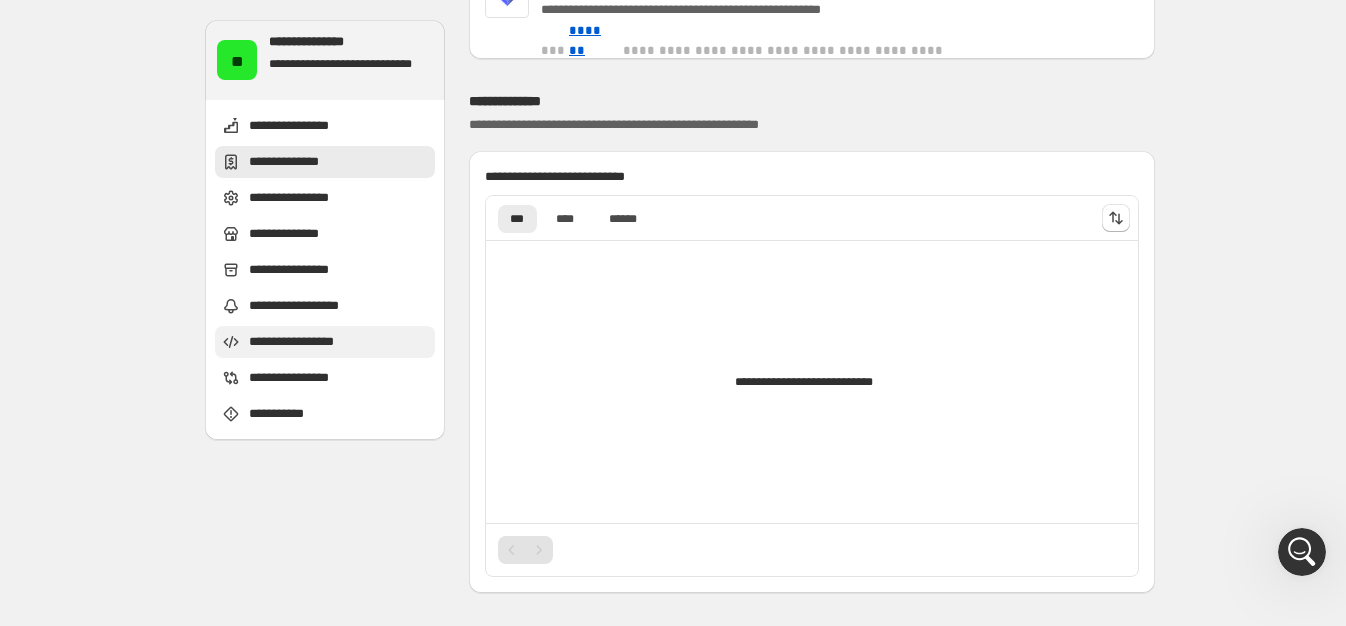 click on "**********" at bounding box center [308, 342] 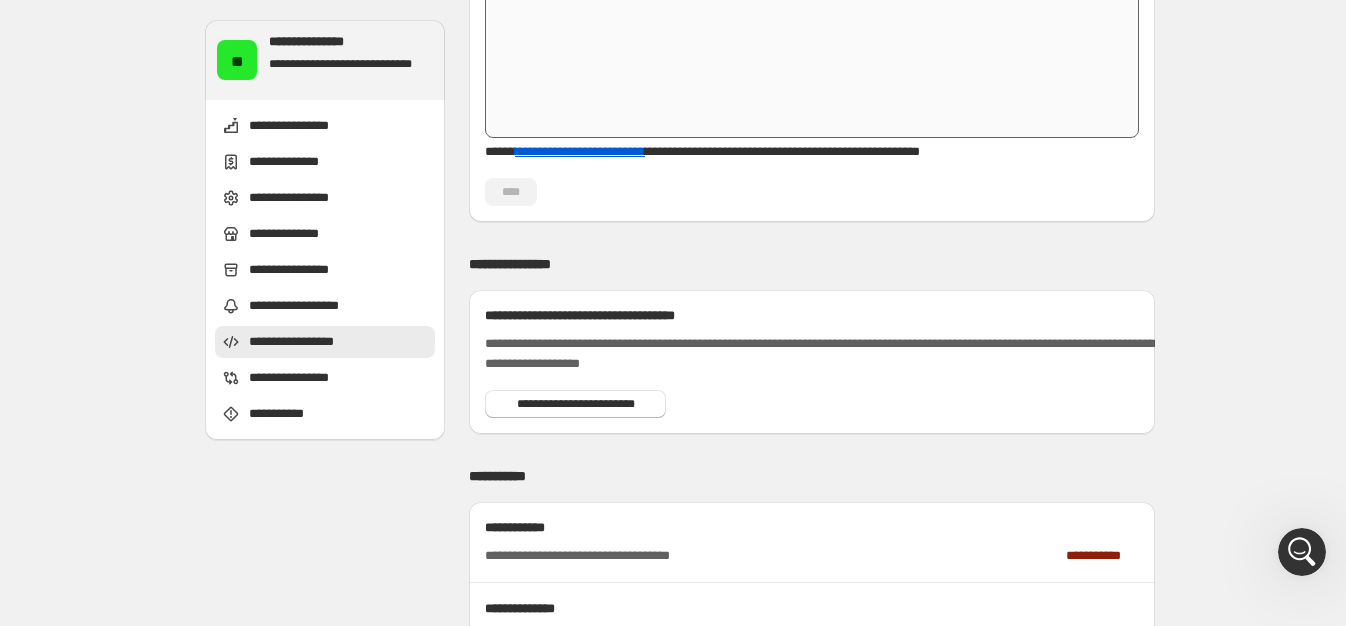 scroll, scrollTop: 2740, scrollLeft: 0, axis: vertical 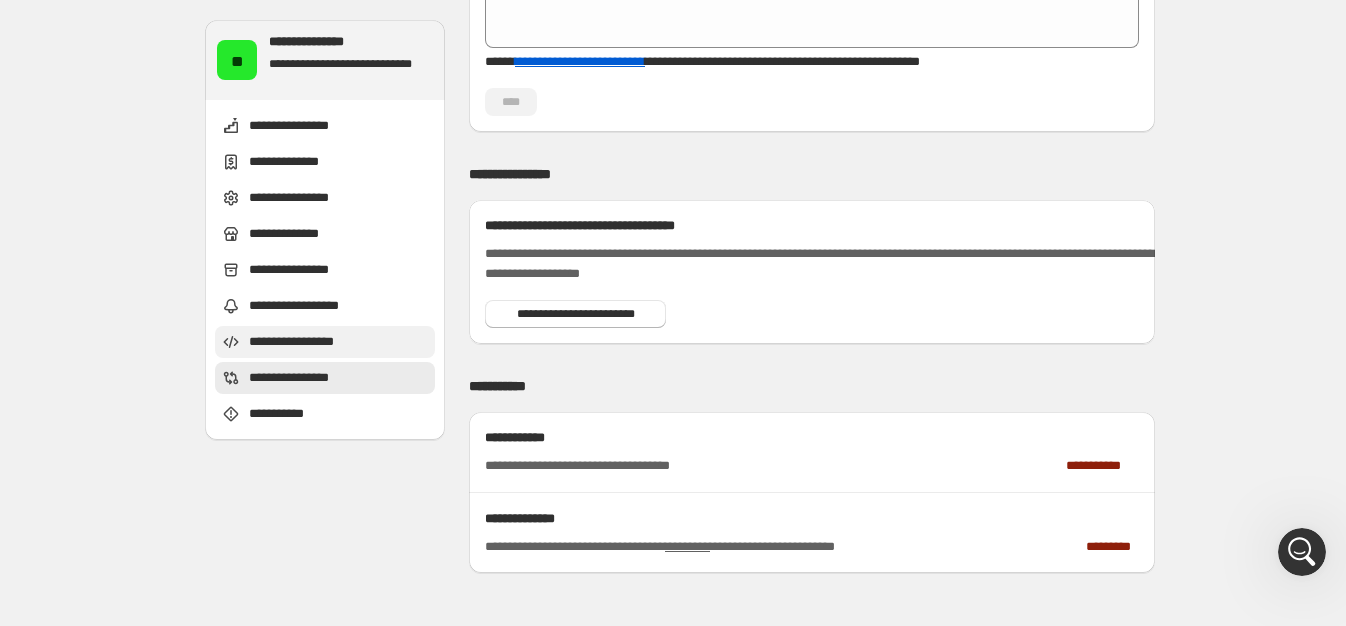 click on "**********" at bounding box center [308, 342] 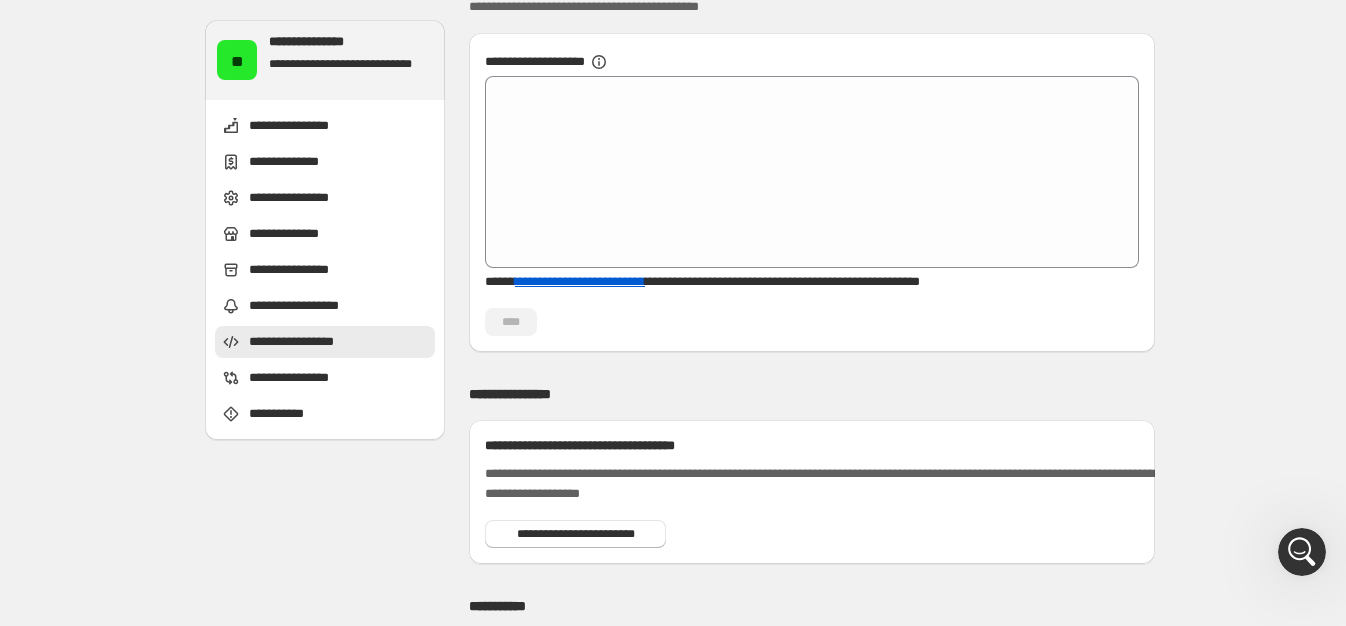 scroll, scrollTop: 2436, scrollLeft: 0, axis: vertical 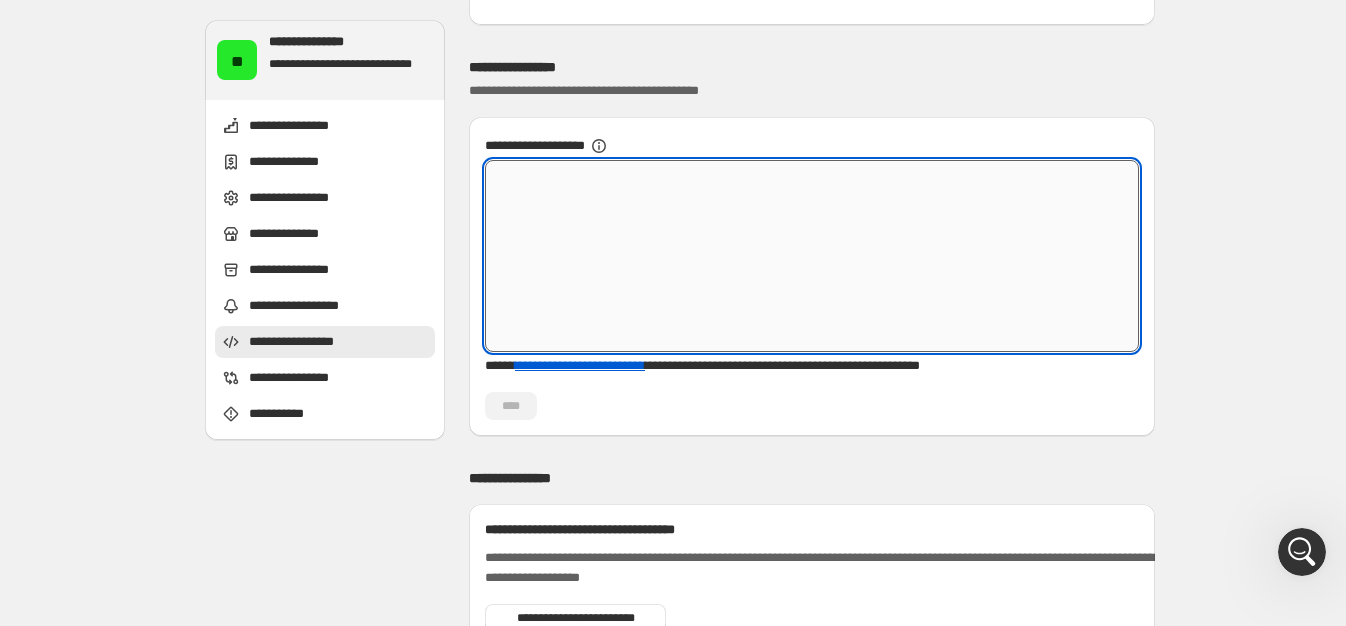click on "**********" at bounding box center (812, 256) 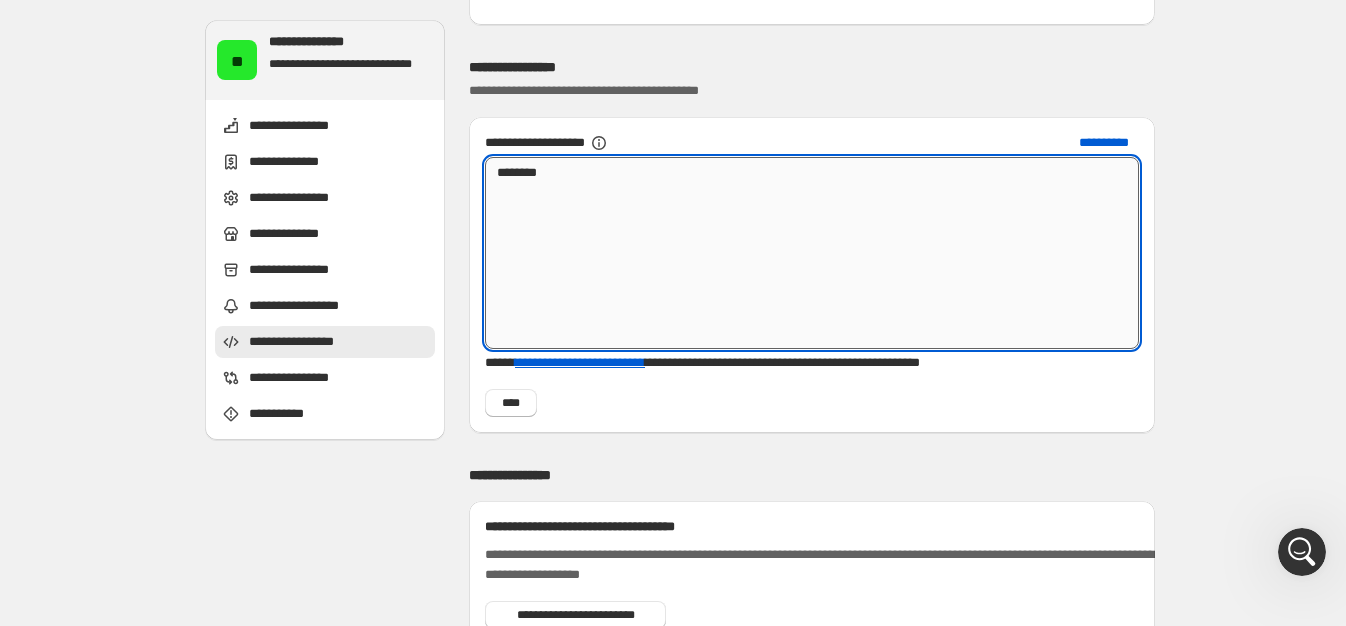 paste on "*********" 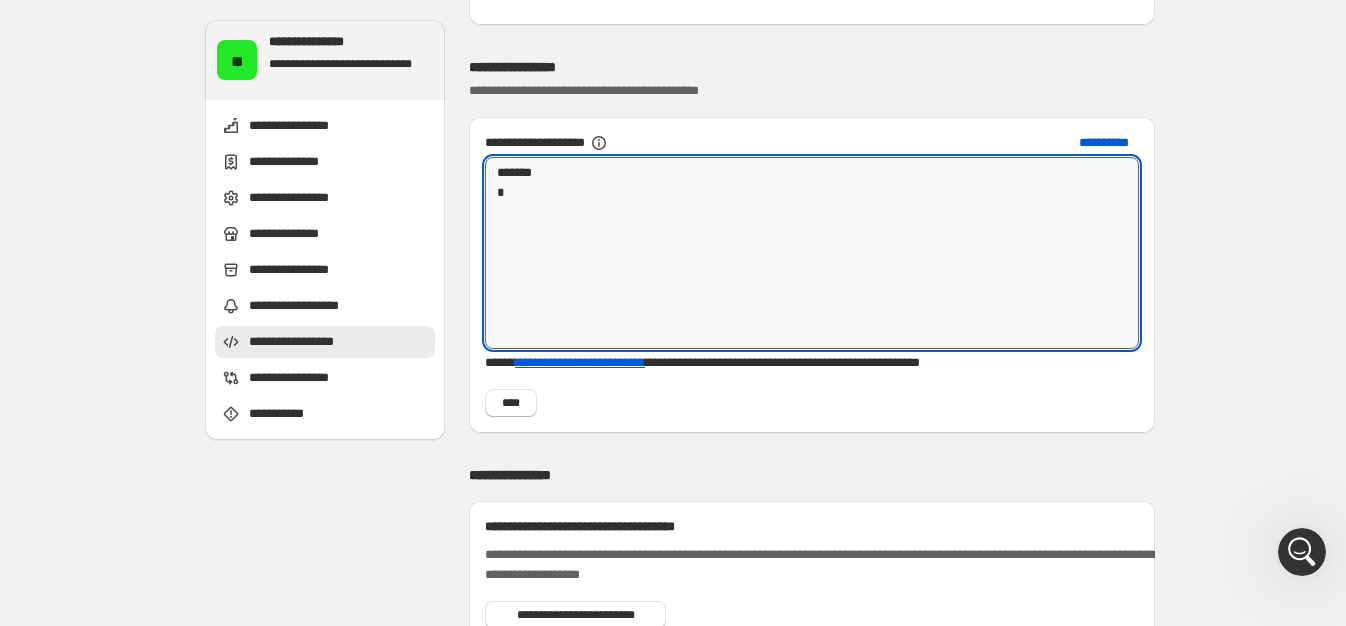 paste on "*********" 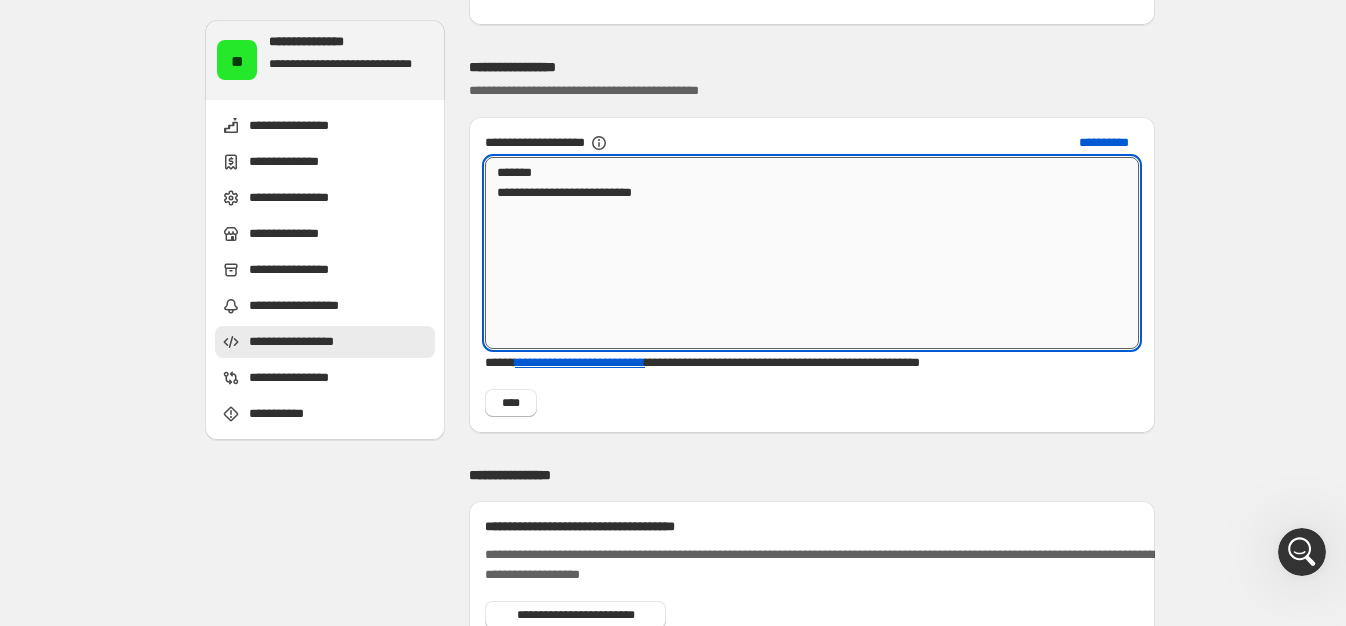paste on "*********" 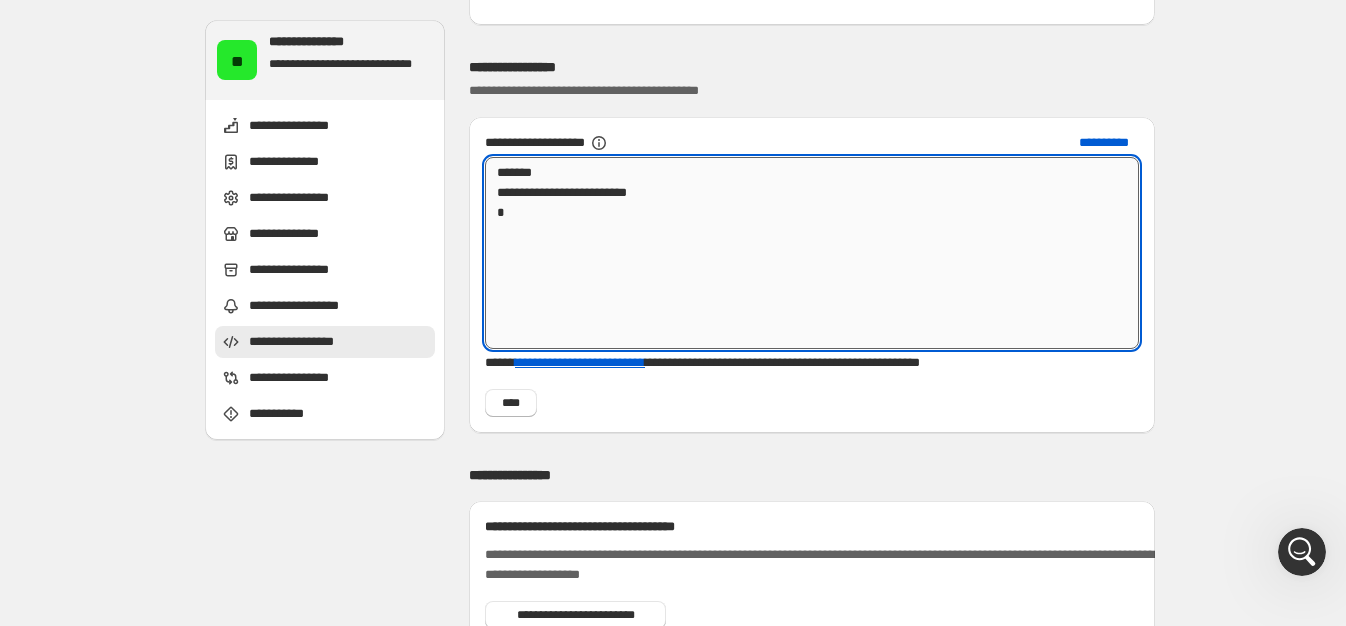 paste on "*********" 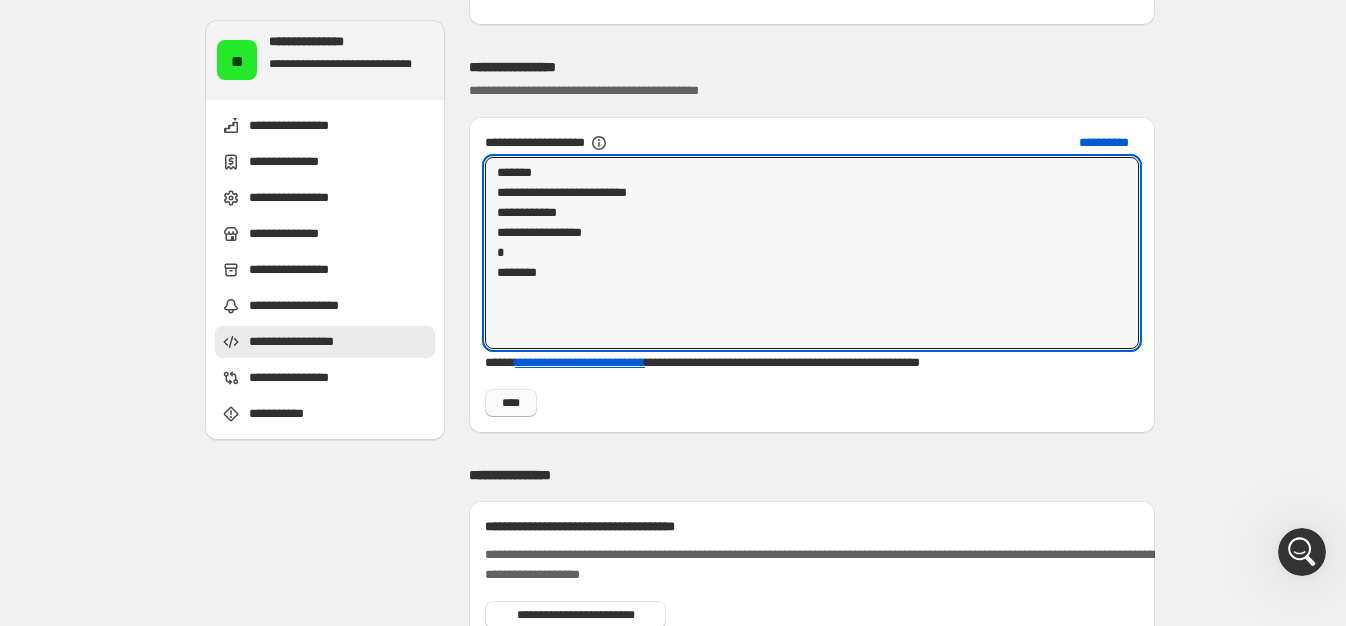 type on "**********" 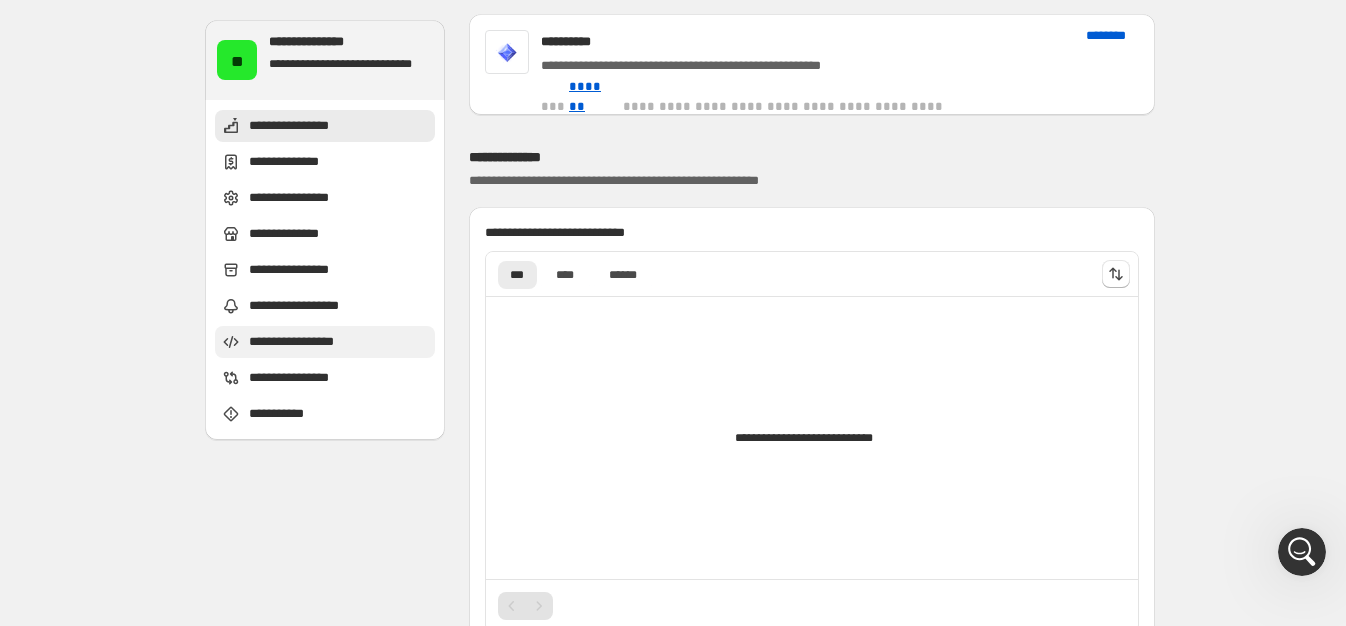 scroll, scrollTop: 0, scrollLeft: 0, axis: both 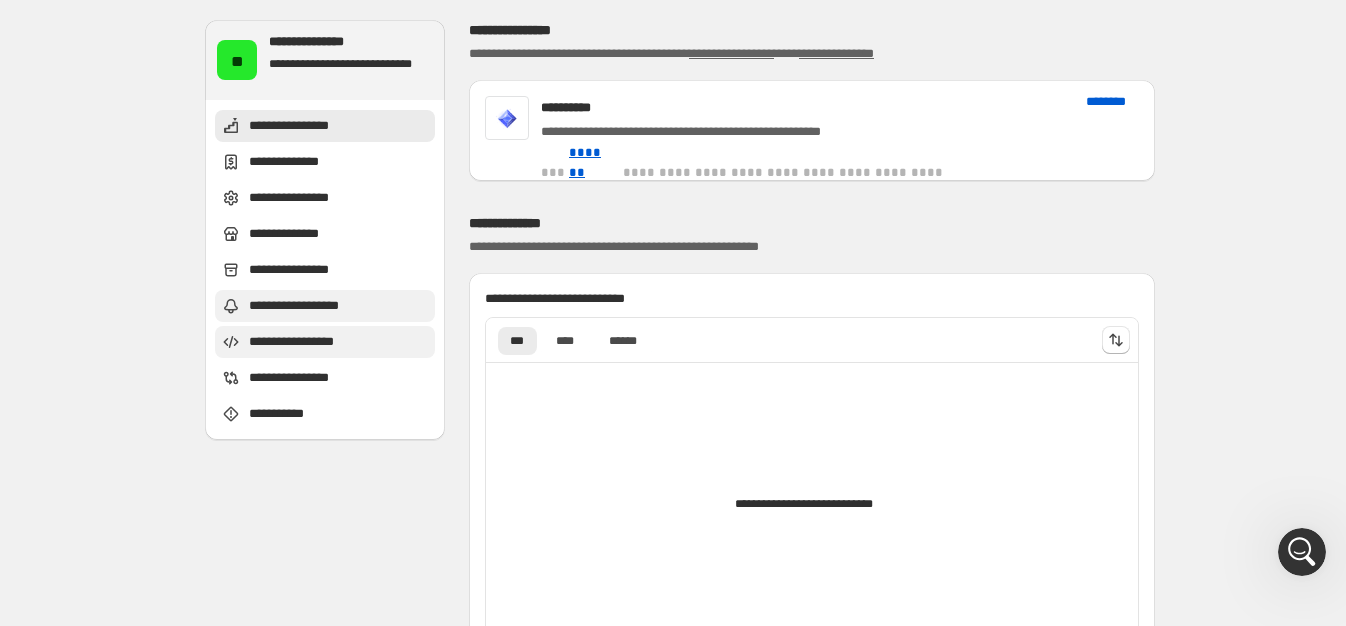 click on "**********" at bounding box center (303, 306) 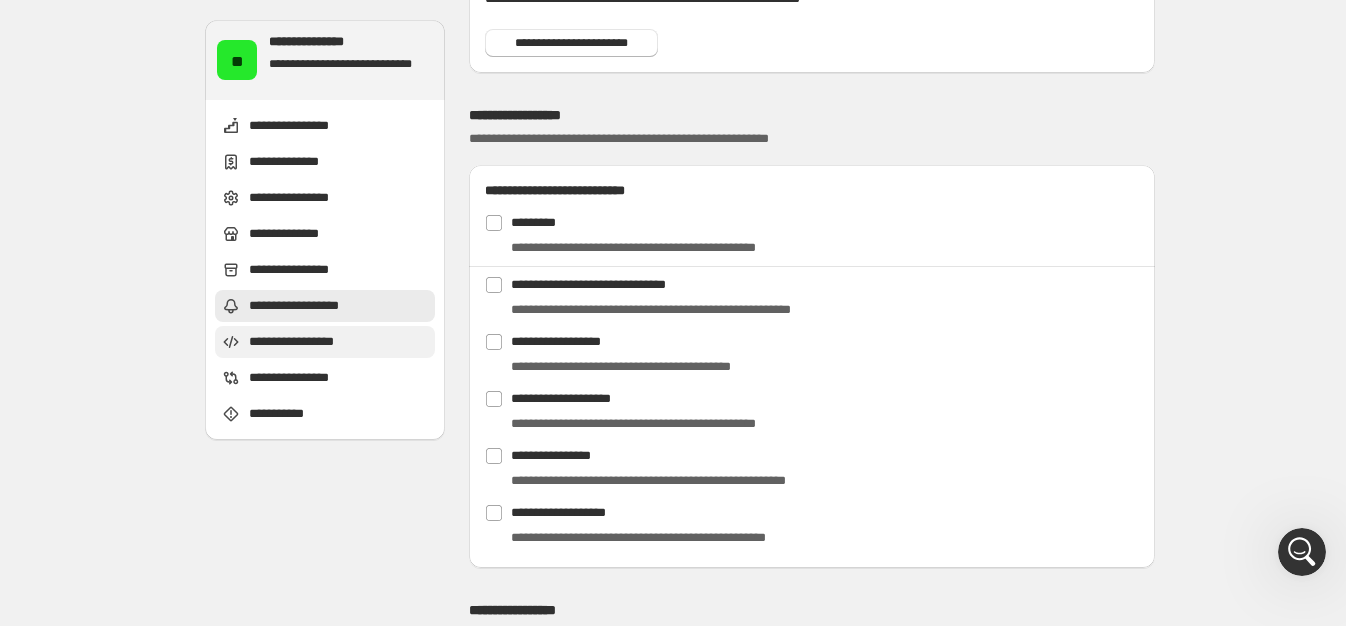 scroll, scrollTop: 1948, scrollLeft: 0, axis: vertical 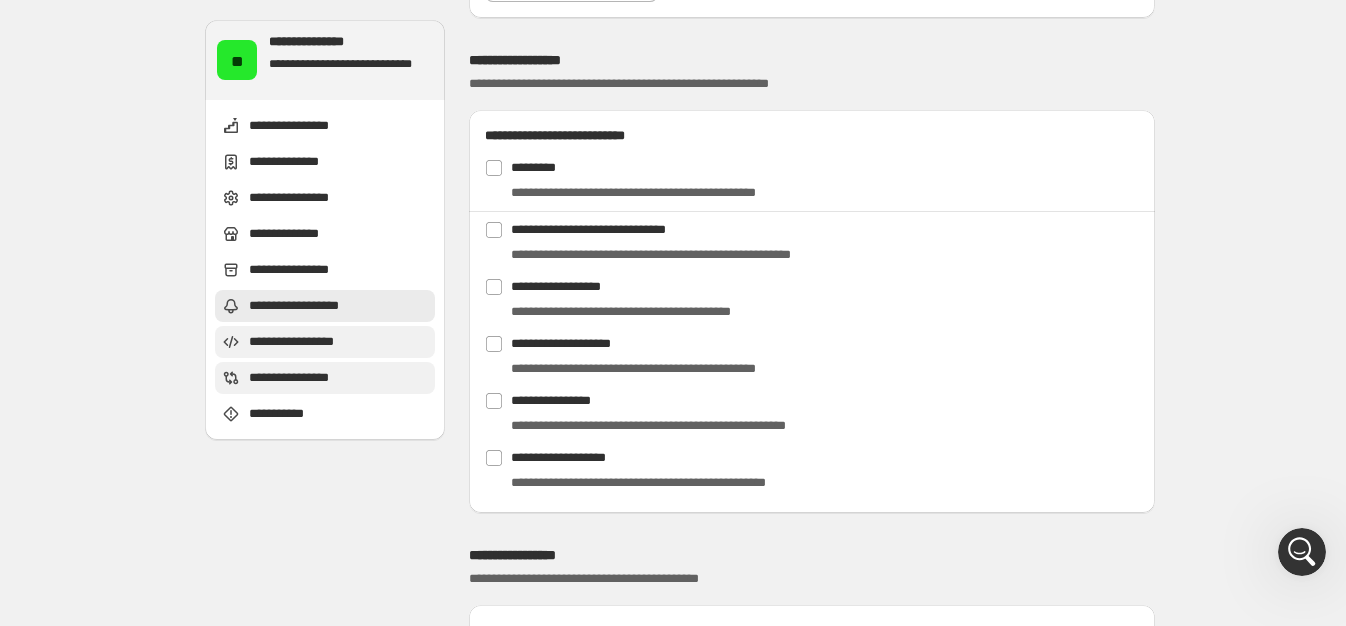 click on "**********" at bounding box center (307, 378) 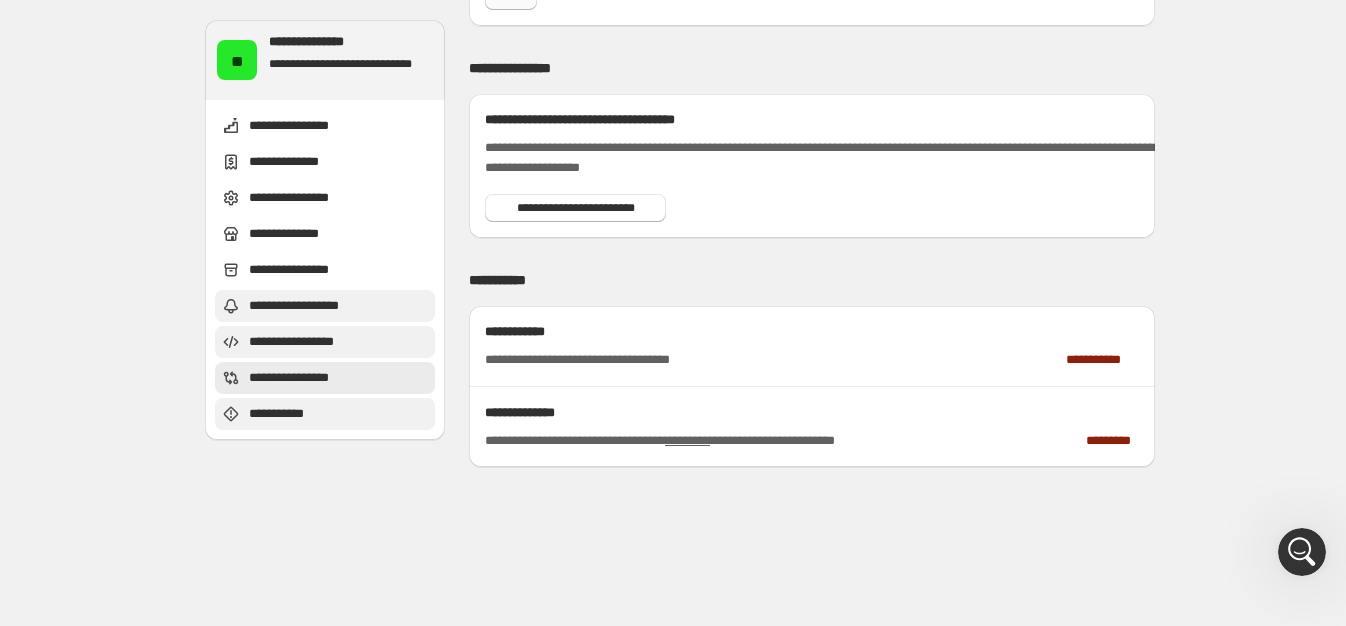 click on "**********" at bounding box center (288, 414) 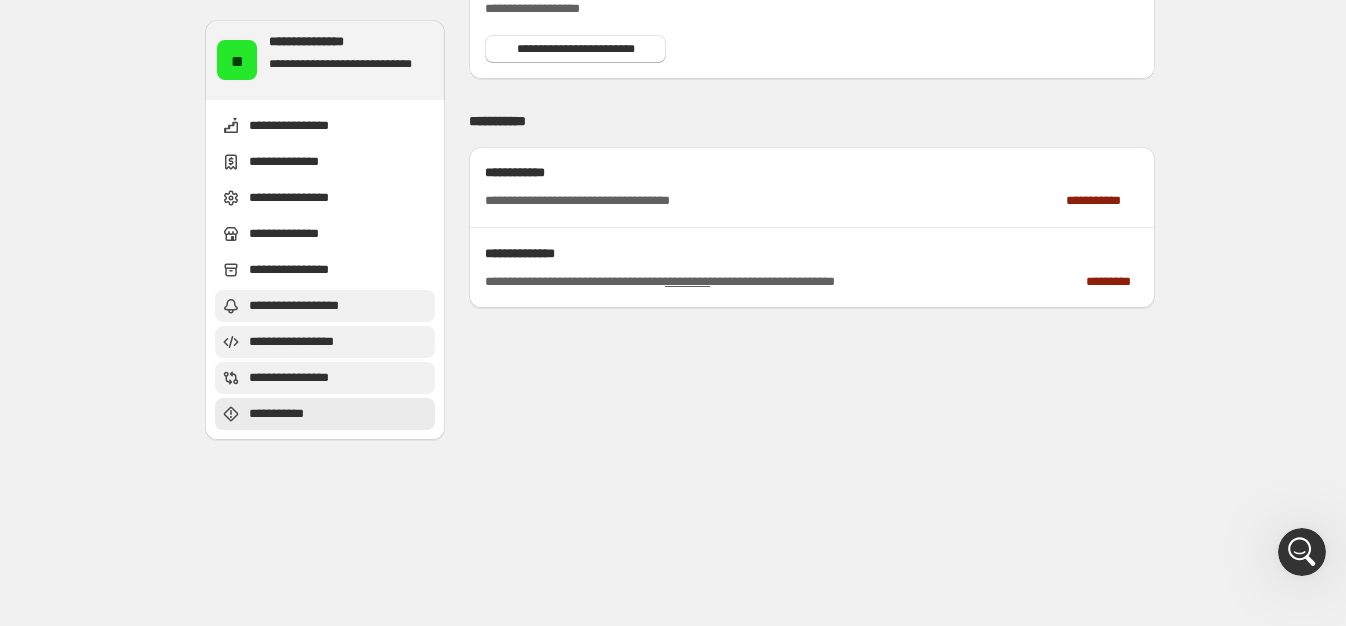 scroll, scrollTop: 3058, scrollLeft: 0, axis: vertical 